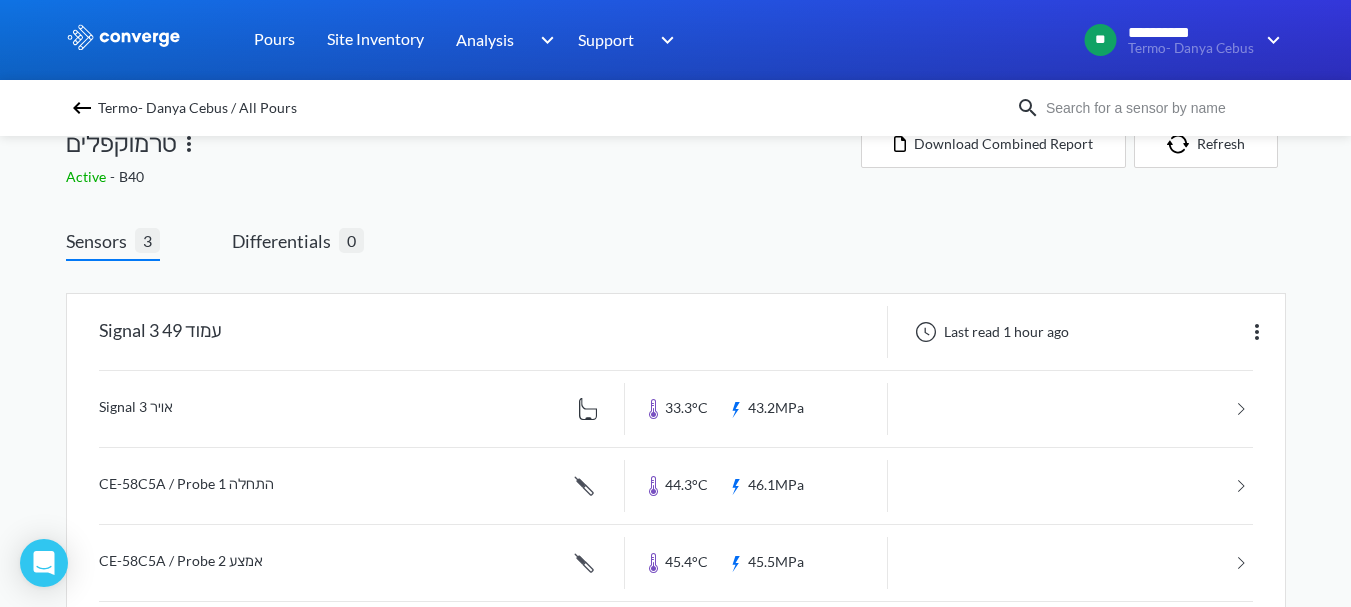 scroll, scrollTop: 0, scrollLeft: 0, axis: both 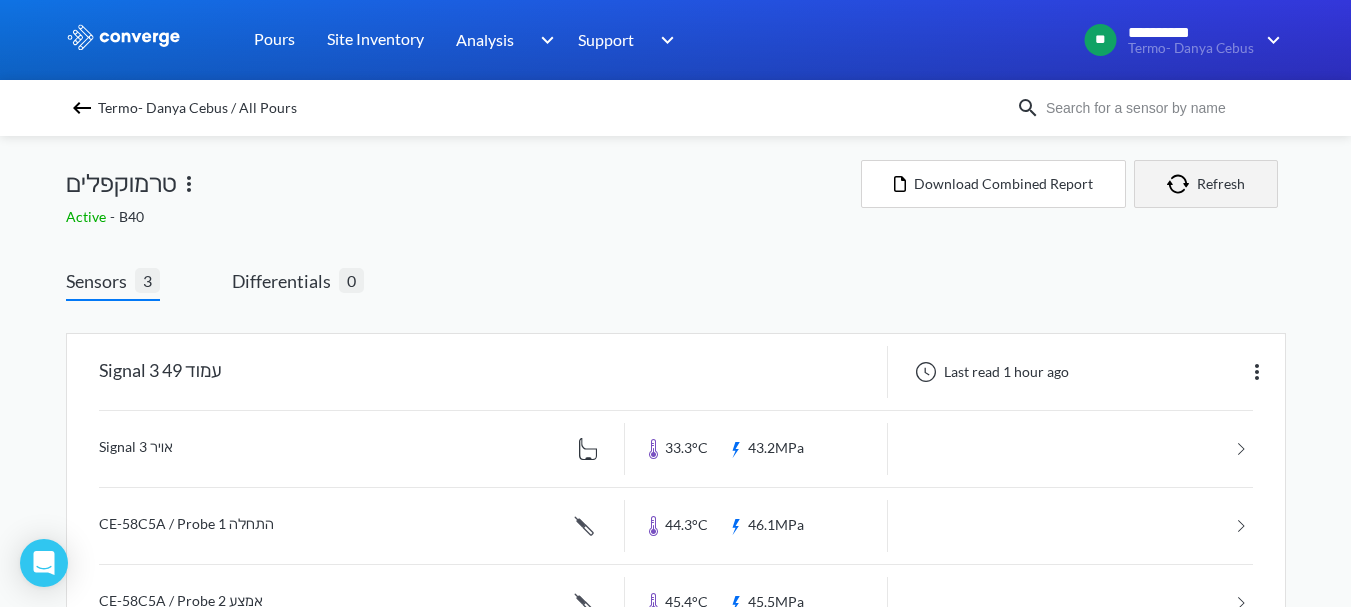 click on "Refresh" at bounding box center (1206, 184) 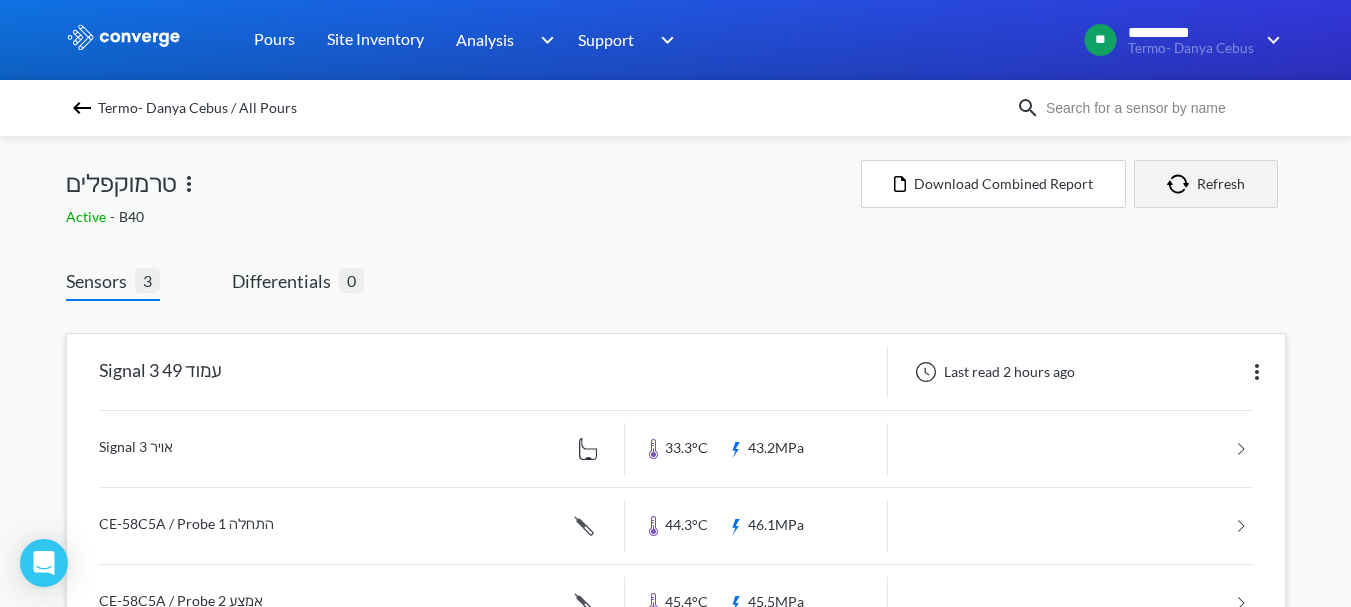 scroll, scrollTop: 100, scrollLeft: 0, axis: vertical 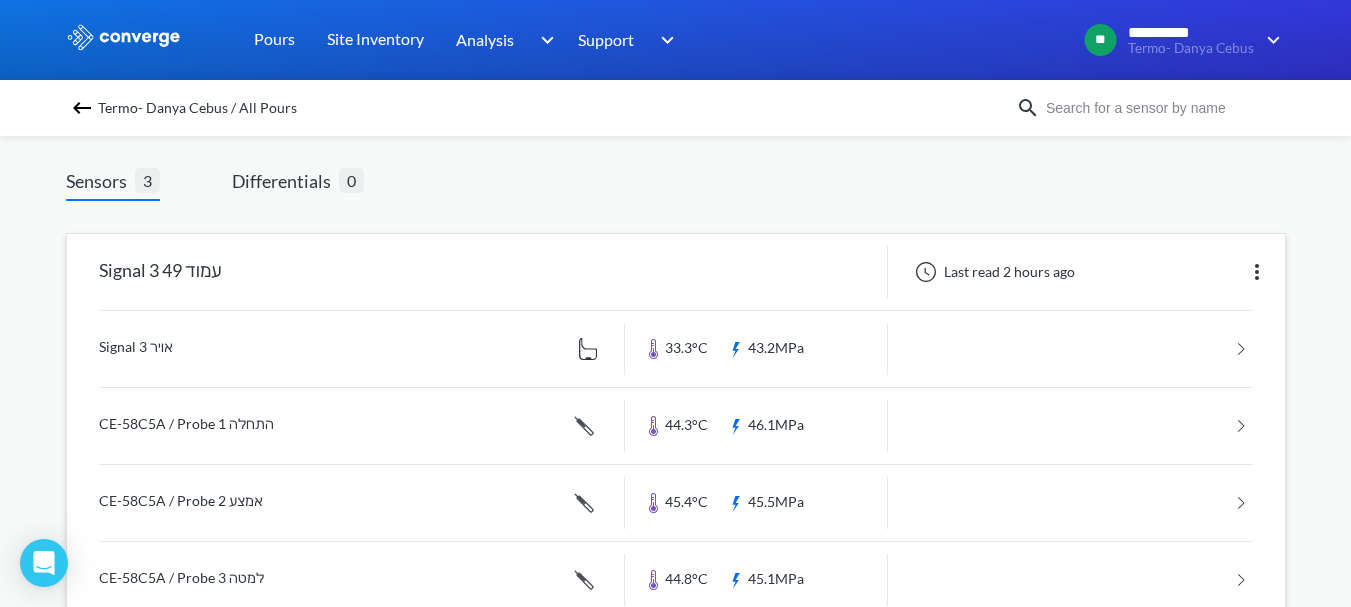 click at bounding box center (676, 349) 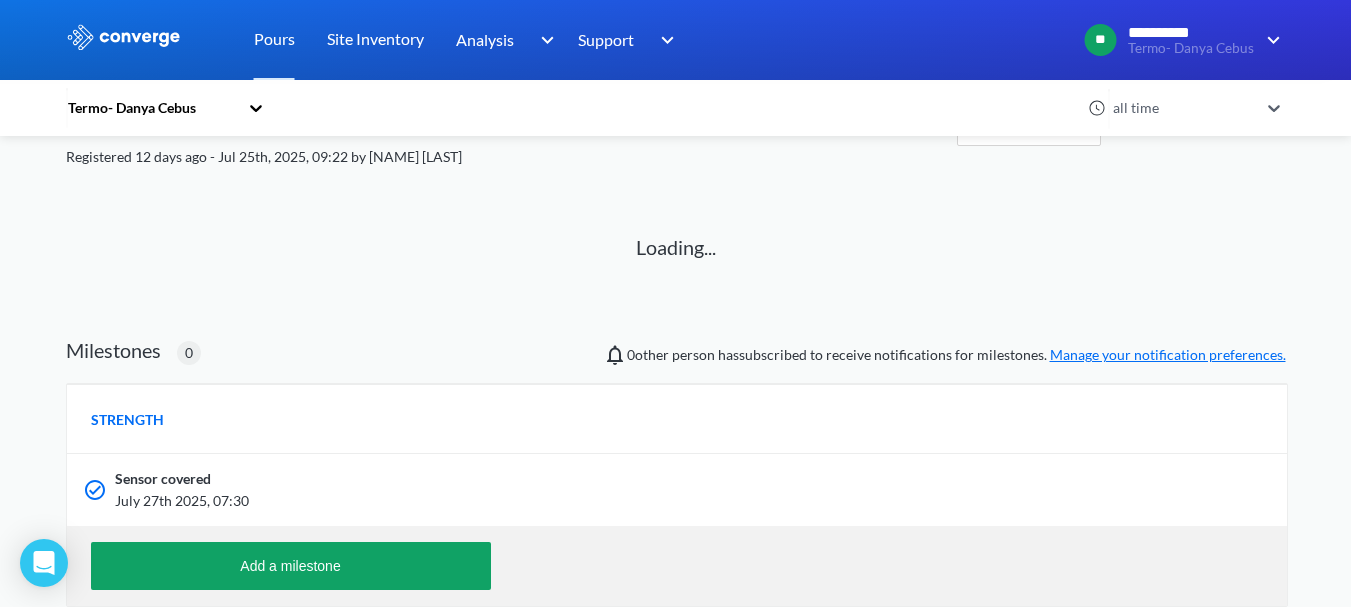 scroll, scrollTop: 100, scrollLeft: 0, axis: vertical 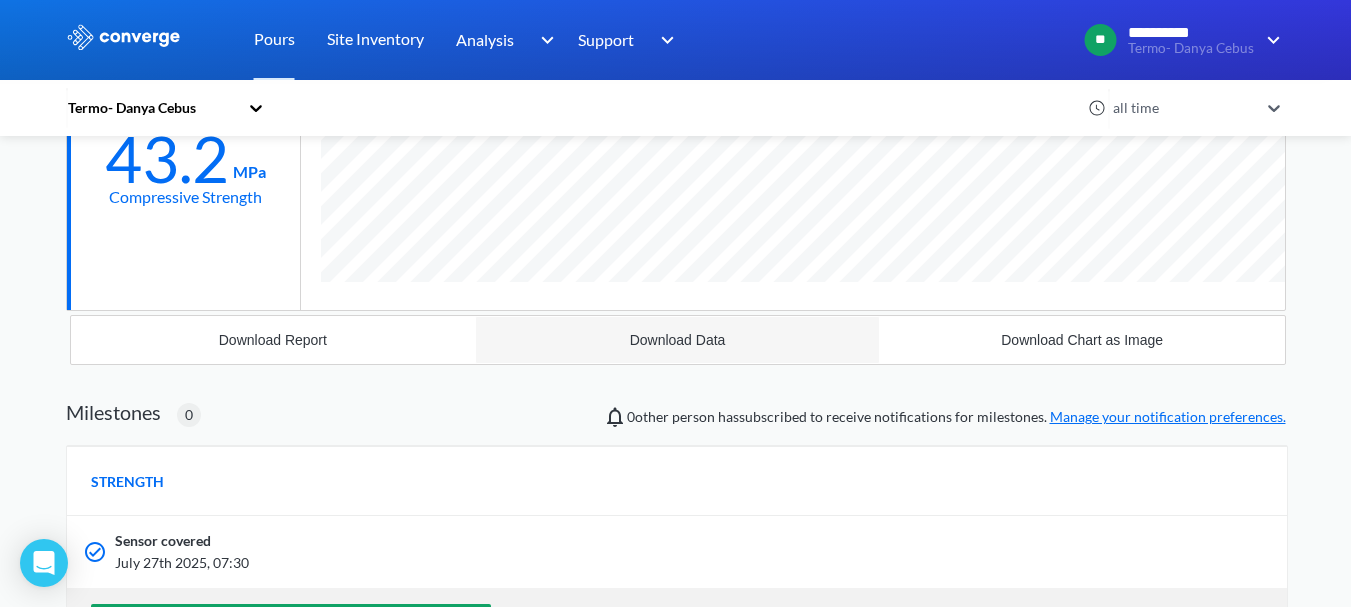 click on "Download Data" at bounding box center (678, 340) 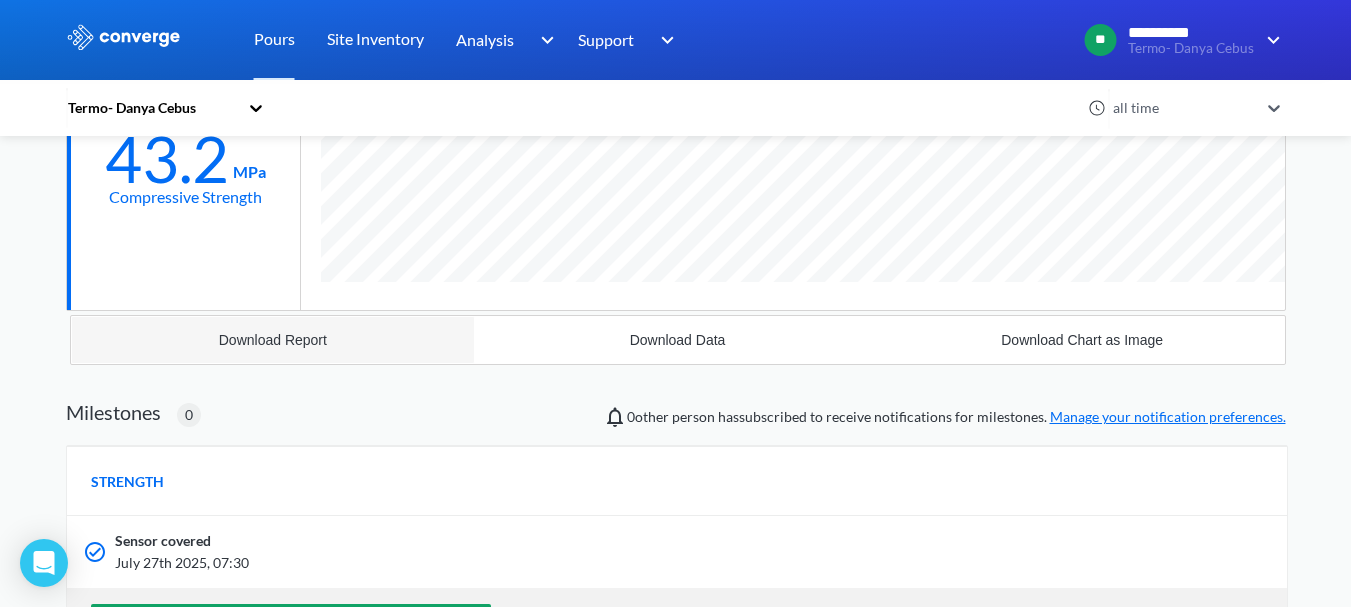 click on "Download Report" at bounding box center [273, 340] 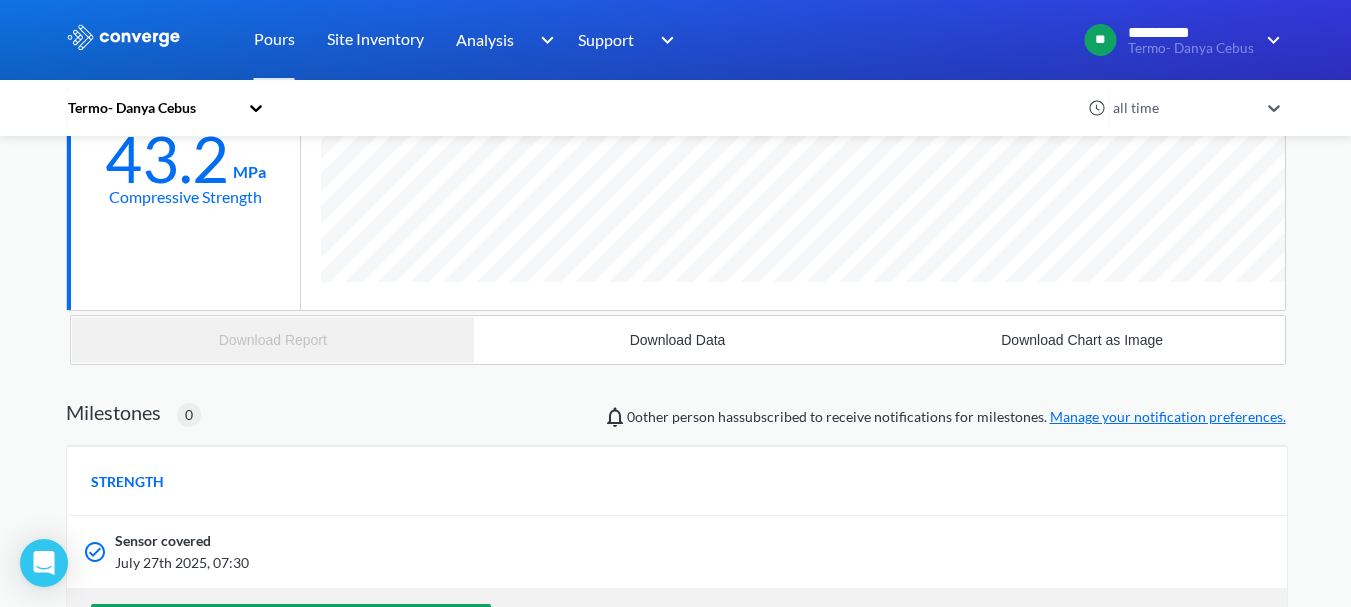 scroll, scrollTop: 998783, scrollLeft: 998780, axis: both 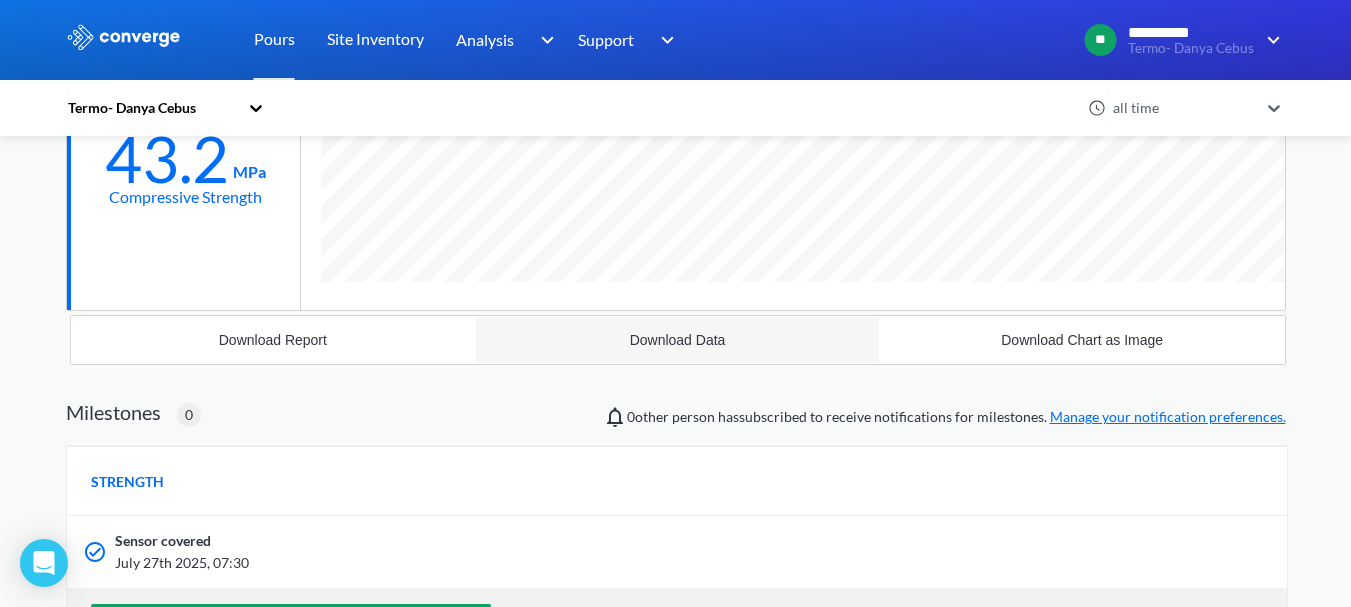 click on "Download Data" at bounding box center (678, 340) 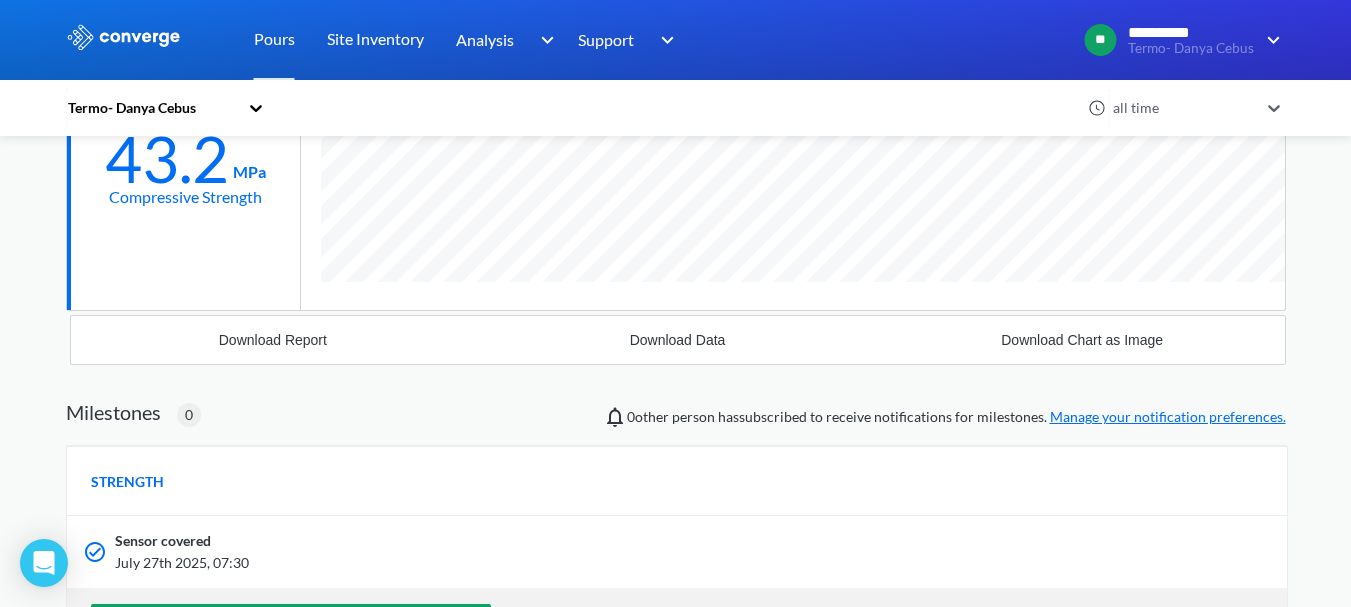 scroll, scrollTop: 0, scrollLeft: 0, axis: both 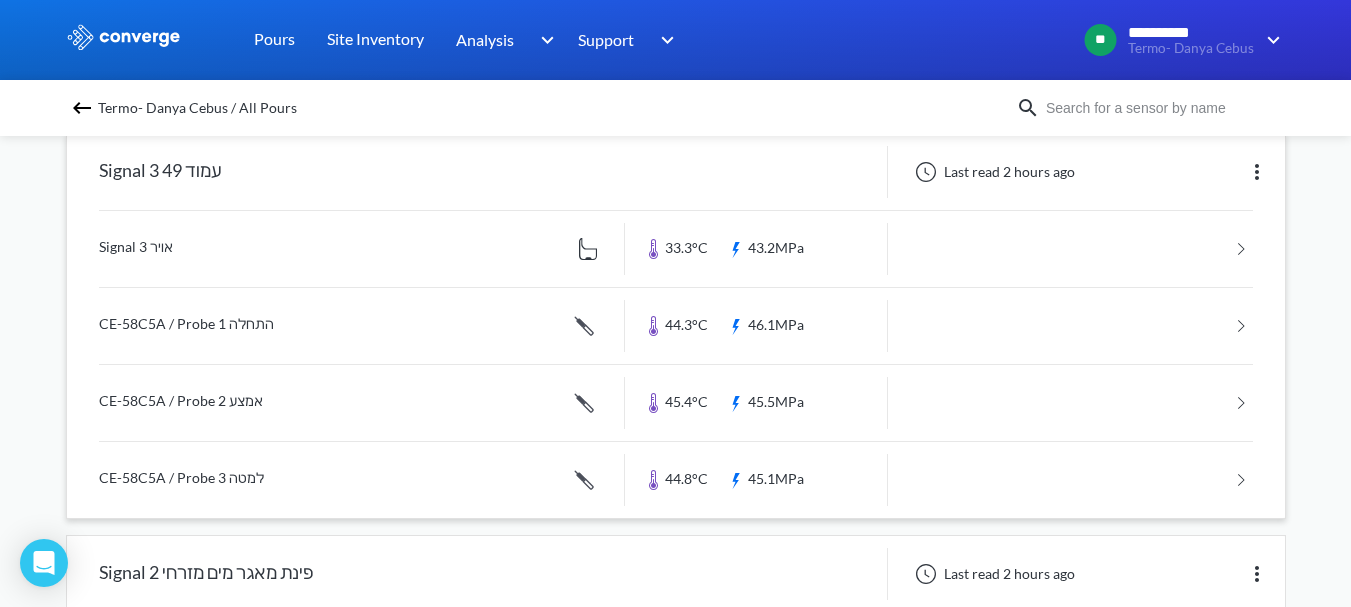click at bounding box center (676, 326) 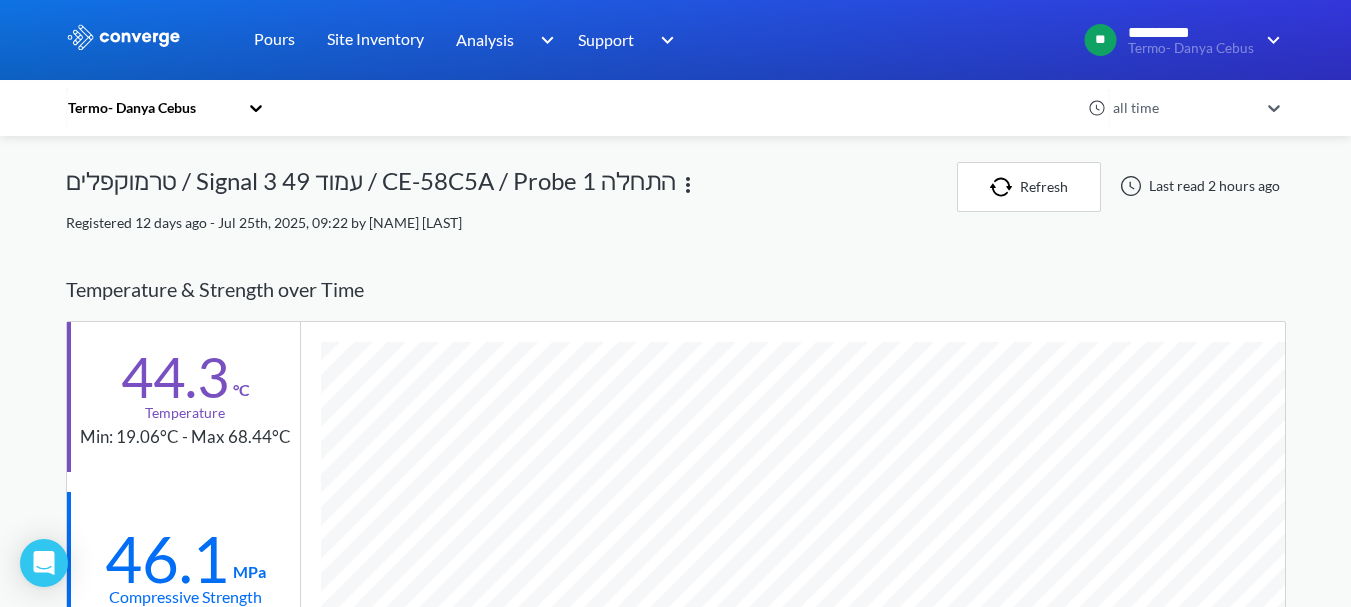 scroll, scrollTop: 998745, scrollLeft: 998780, axis: both 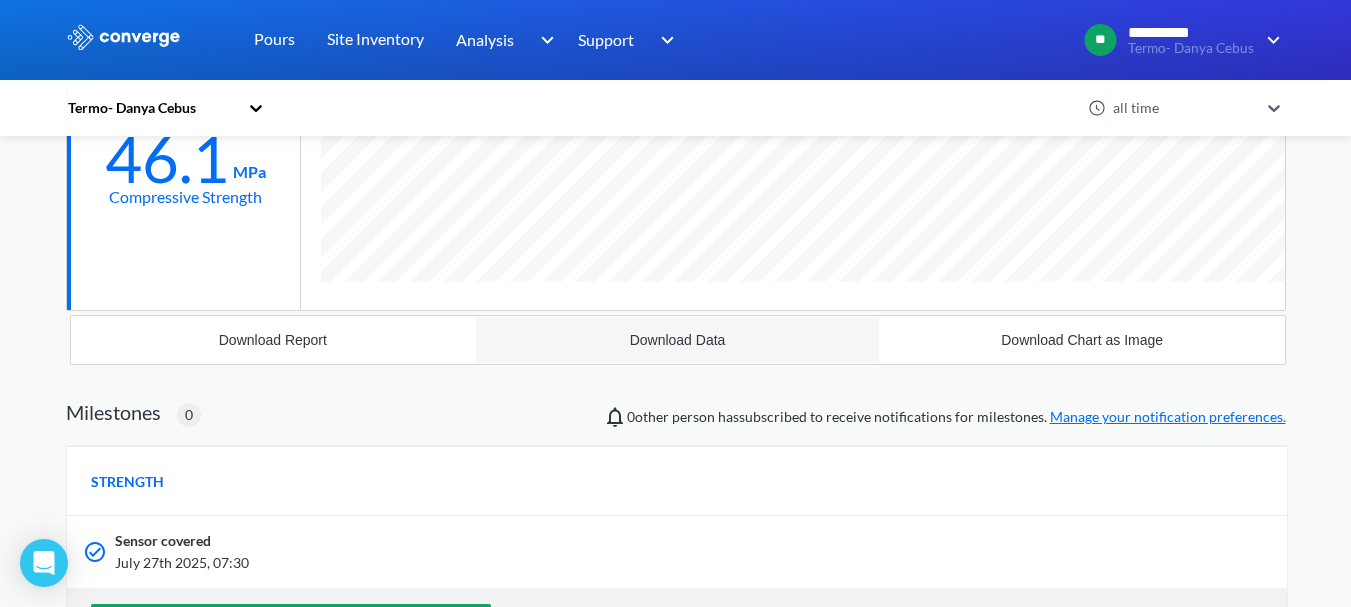 click on "Download Data" at bounding box center (678, 340) 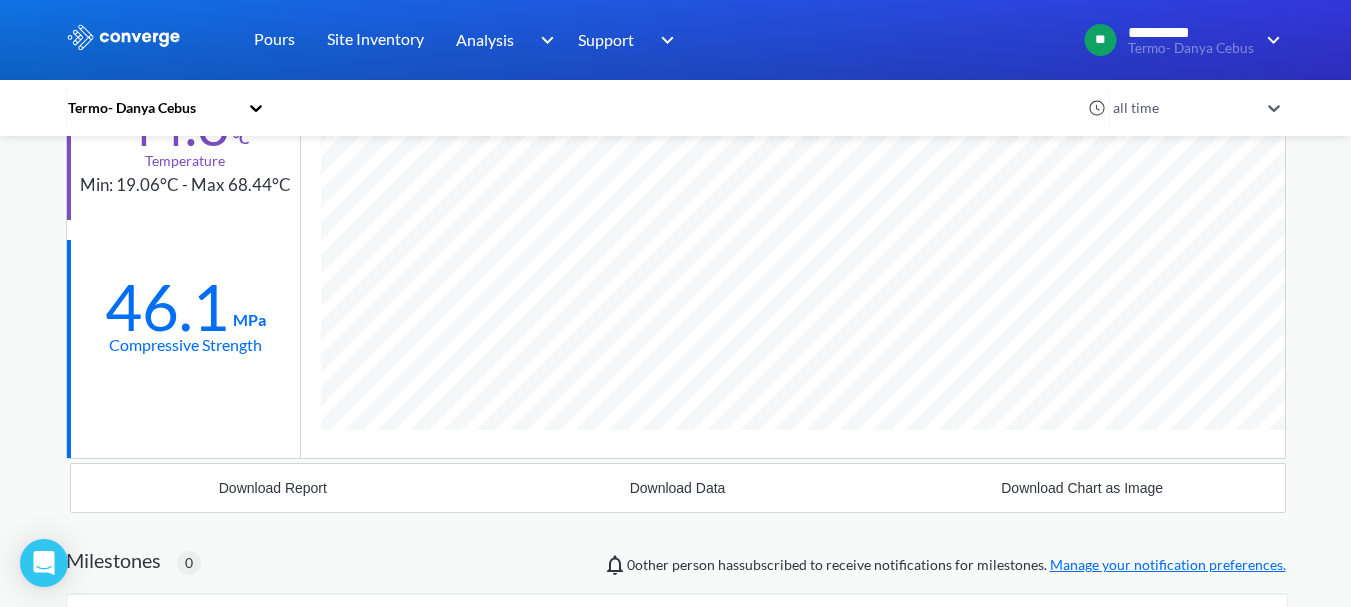 scroll, scrollTop: 0, scrollLeft: 0, axis: both 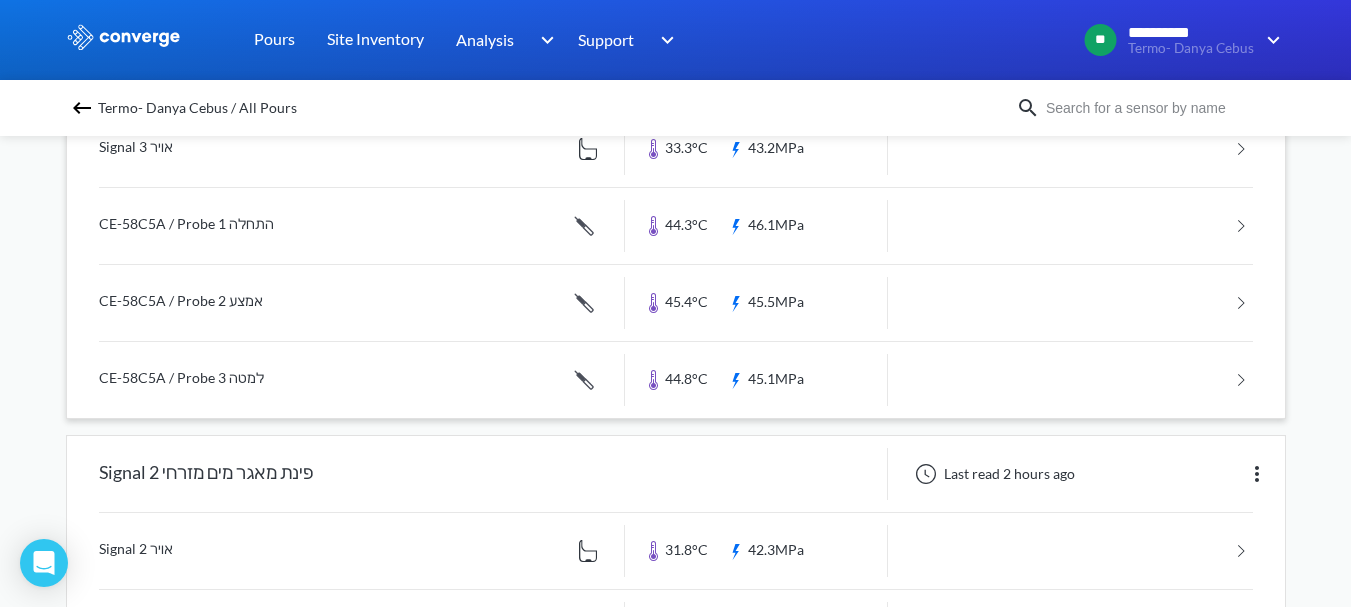 click at bounding box center (676, 303) 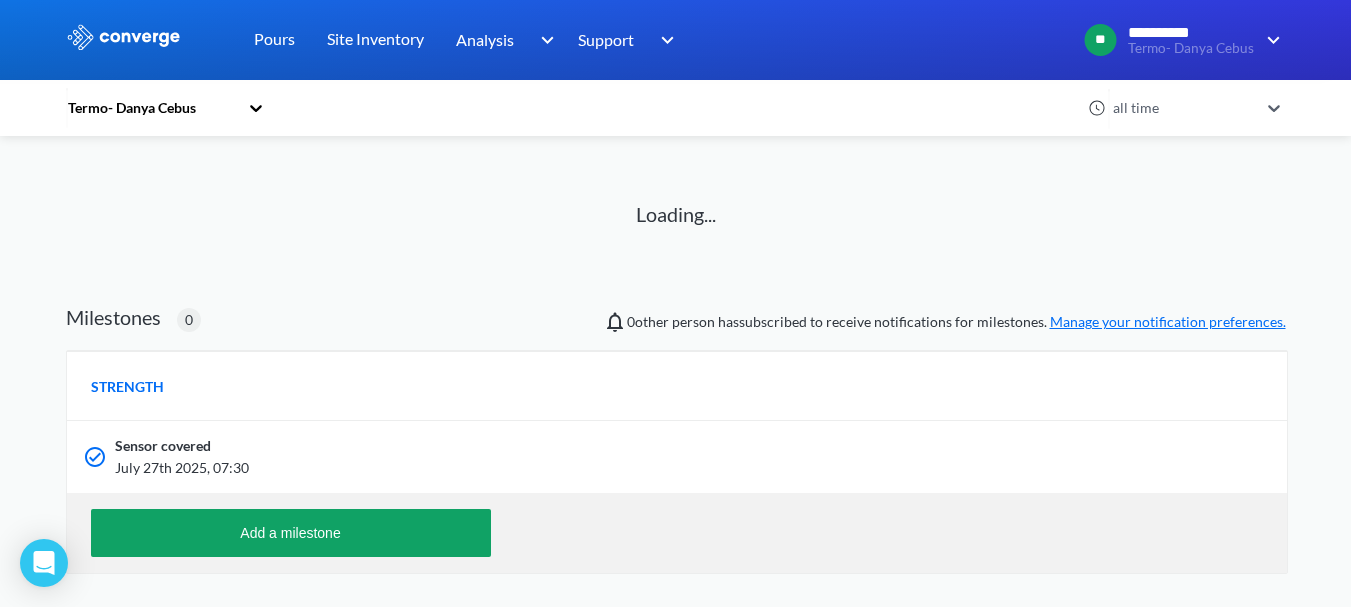 scroll, scrollTop: 100, scrollLeft: 0, axis: vertical 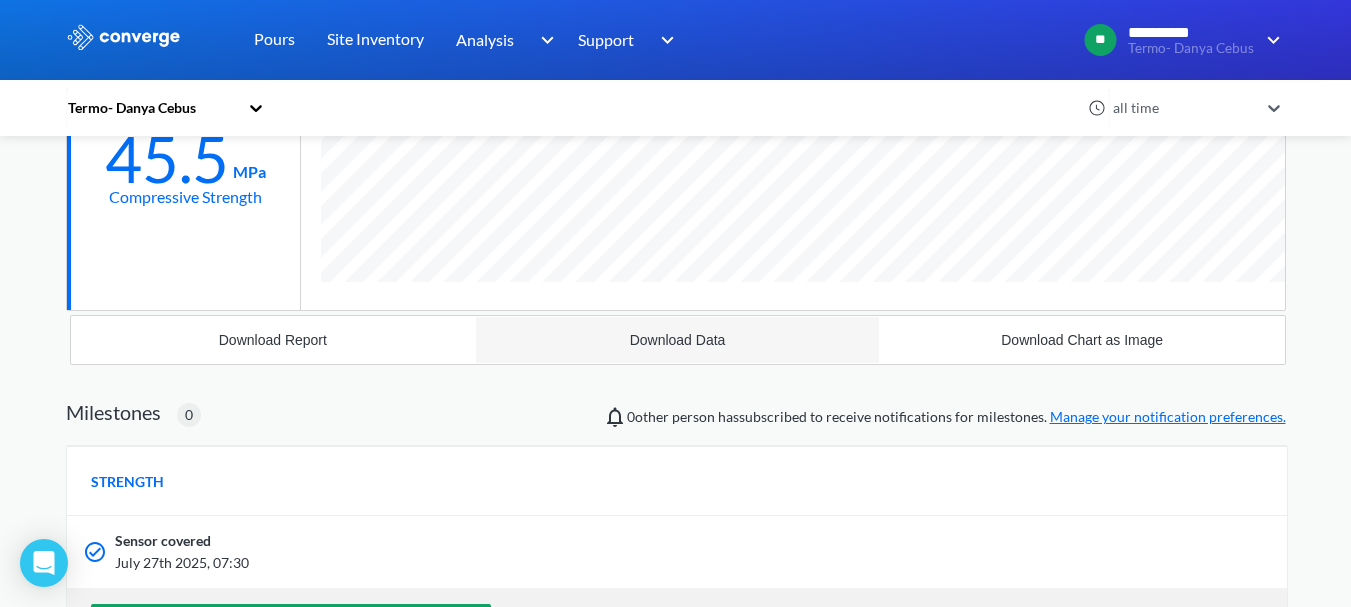 click on "Download Data" at bounding box center (678, 340) 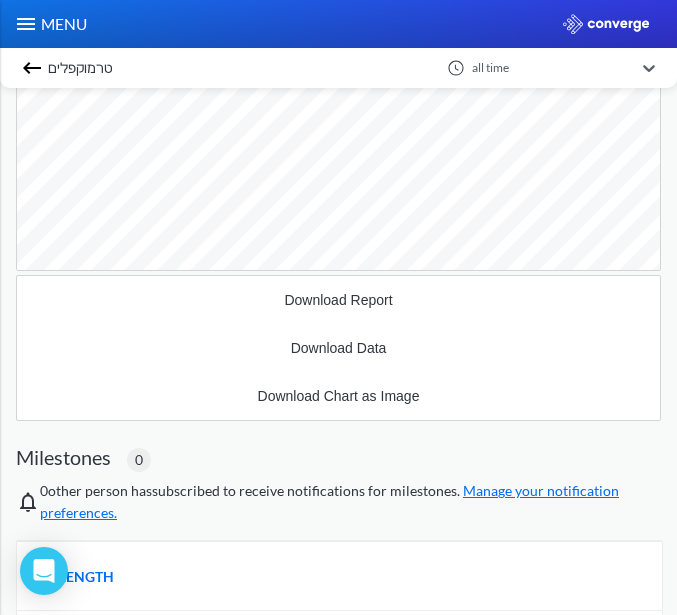 scroll, scrollTop: 998504, scrollLeft: 999355, axis: both 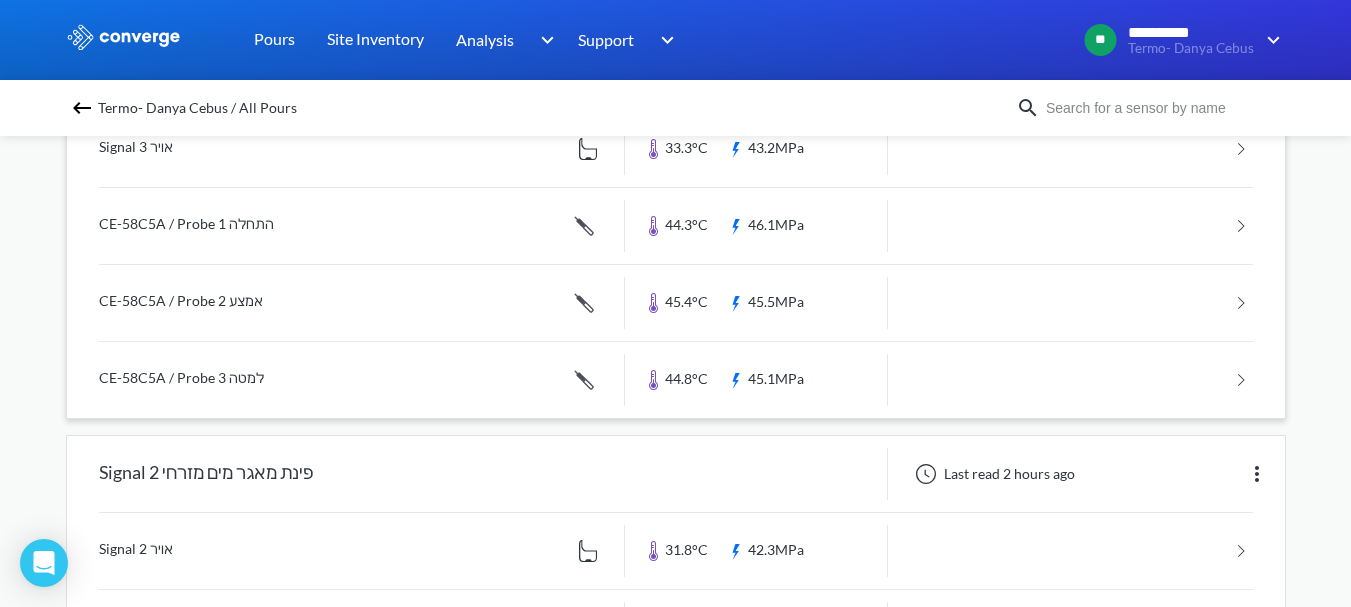 click at bounding box center (676, 380) 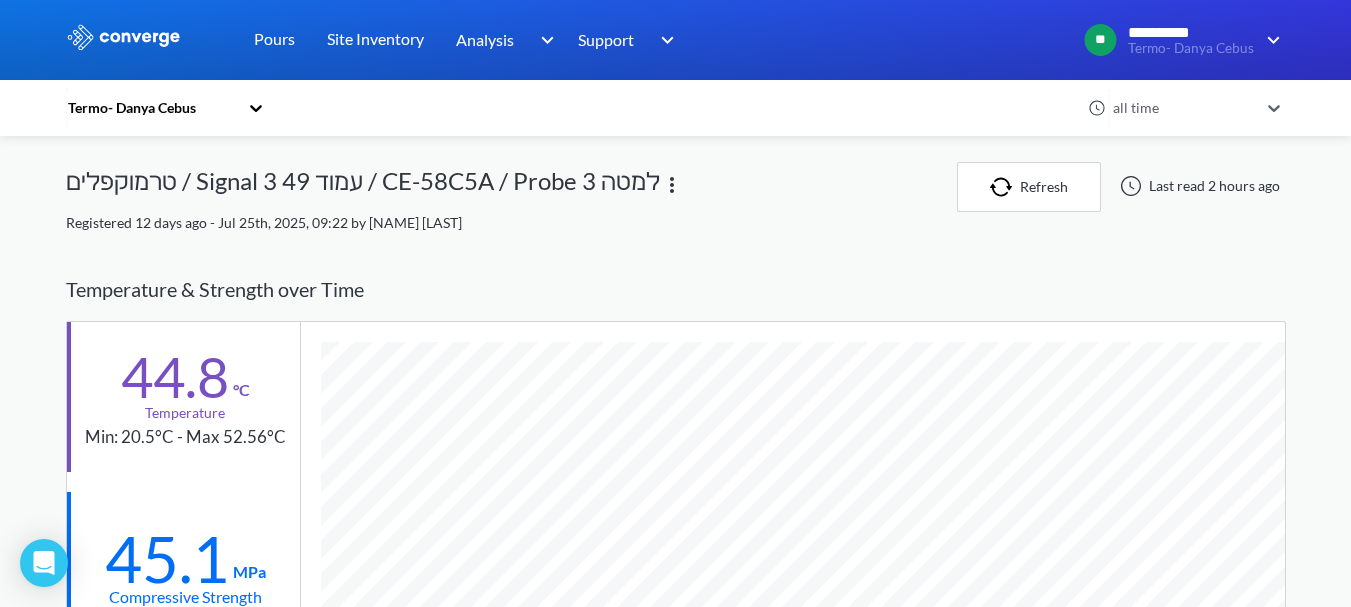 scroll, scrollTop: 100, scrollLeft: 0, axis: vertical 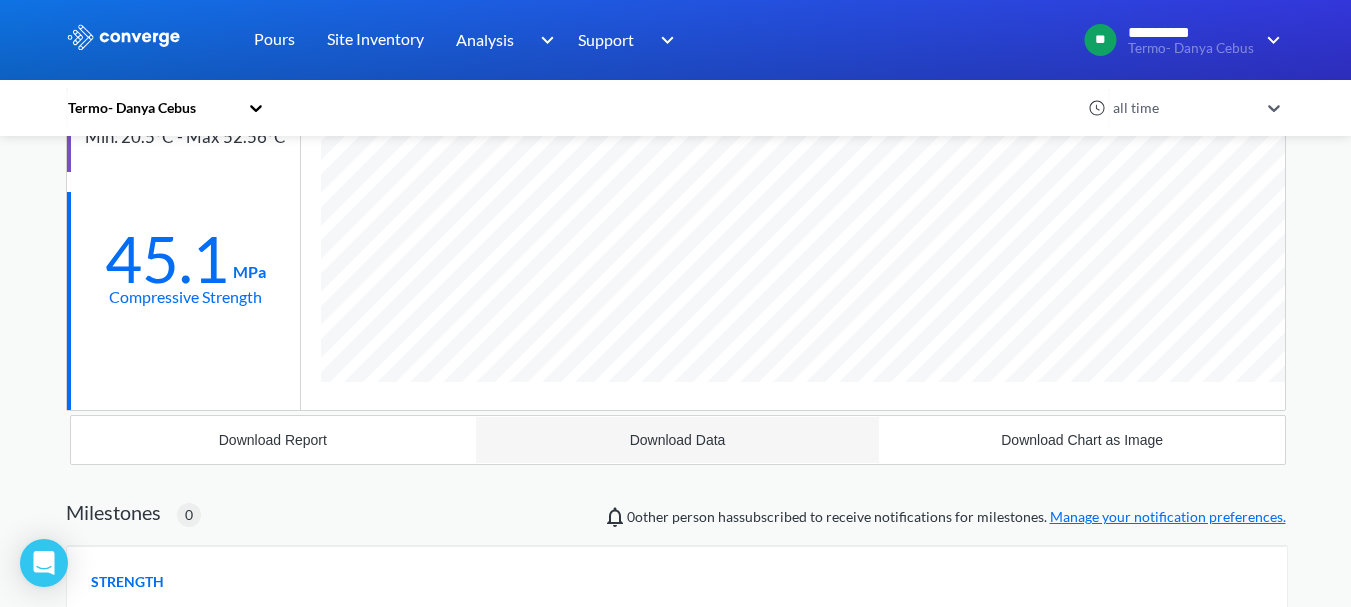 click on "Download Data" at bounding box center [678, 440] 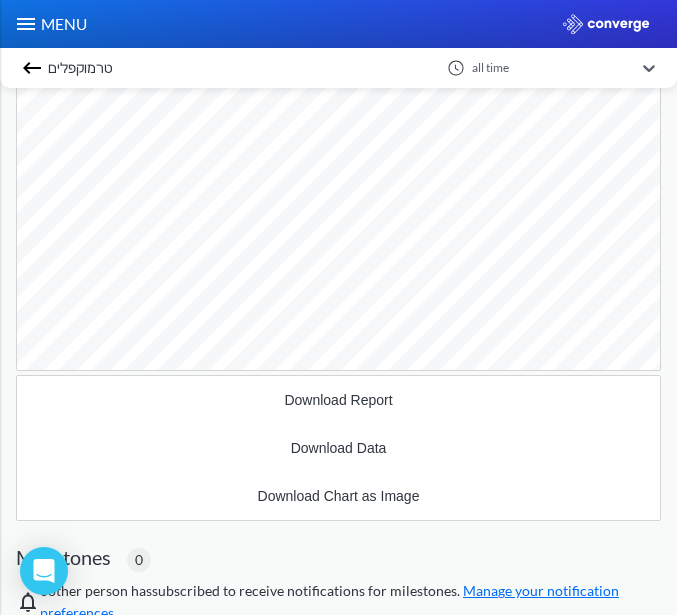 scroll, scrollTop: 998504, scrollLeft: 999355, axis: both 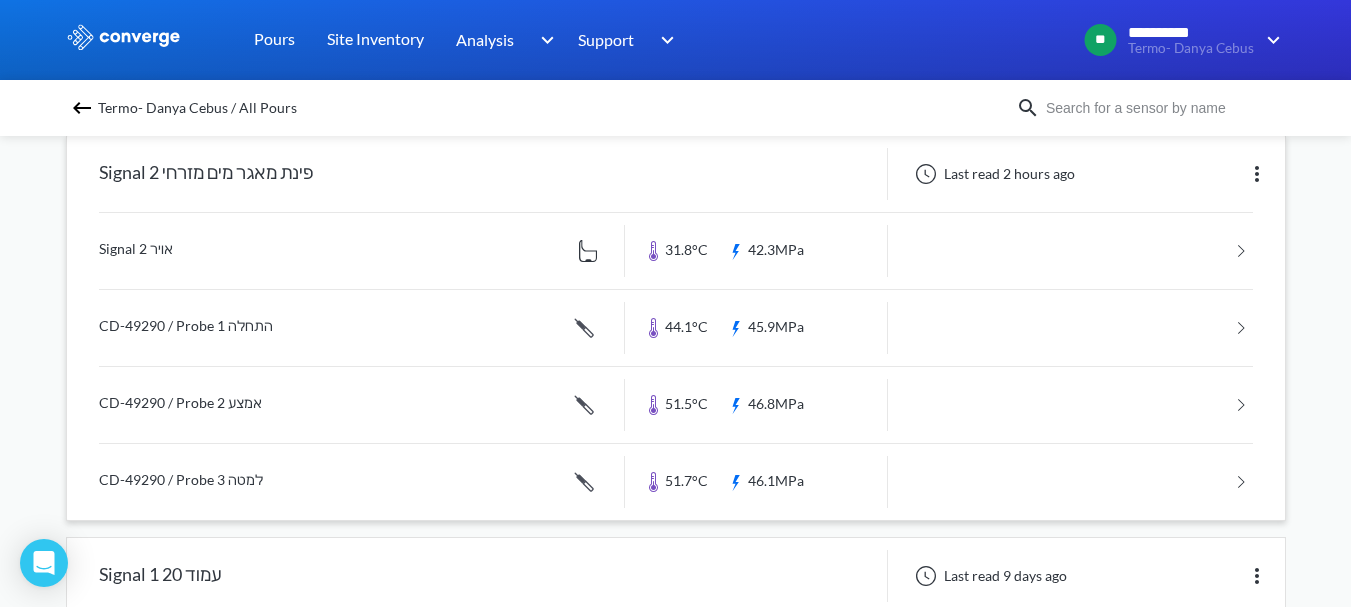 click at bounding box center [676, 251] 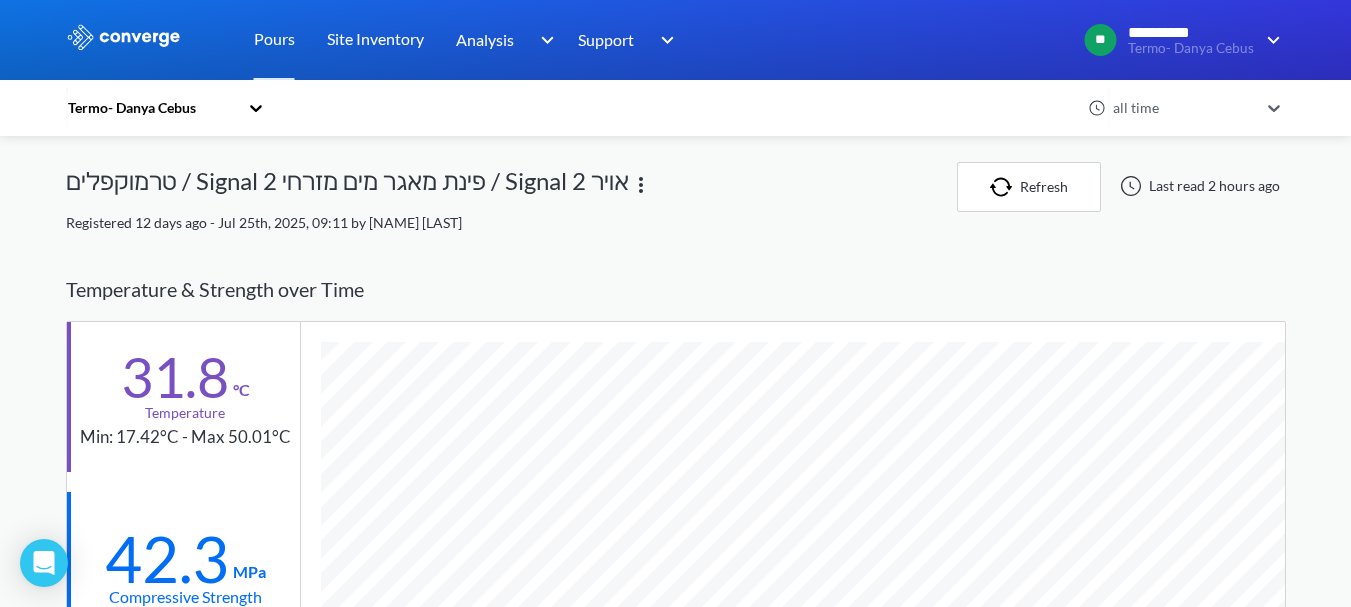 scroll, scrollTop: 100, scrollLeft: 0, axis: vertical 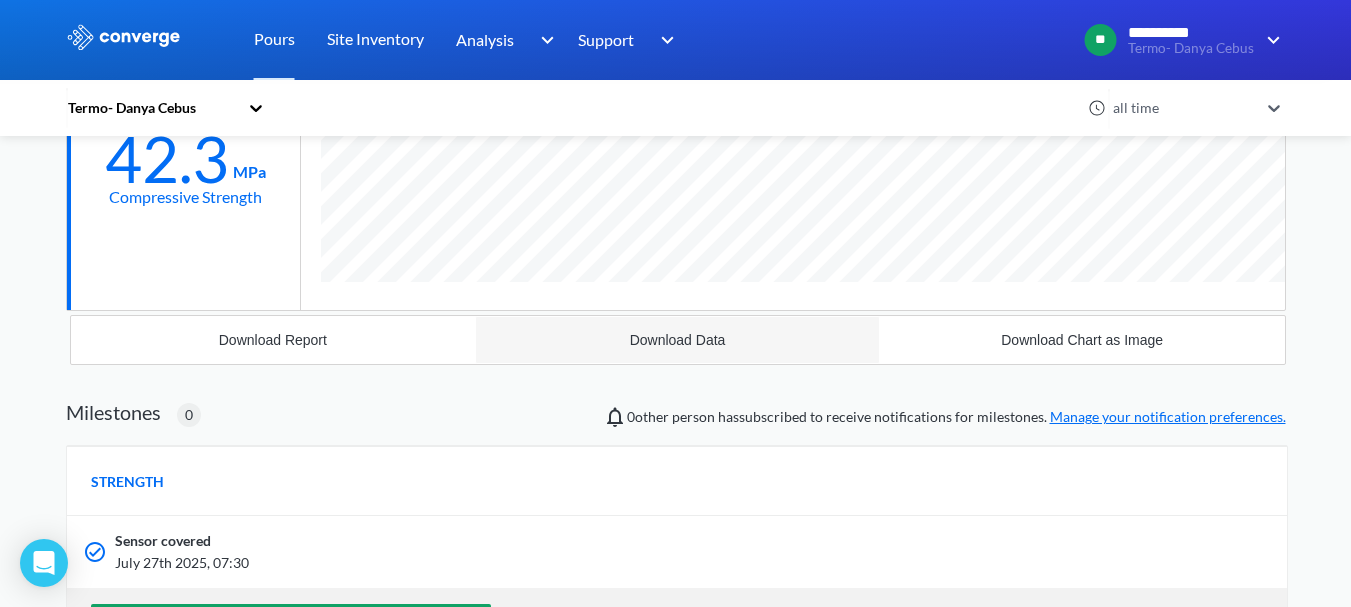 click on "Download Data" at bounding box center [678, 340] 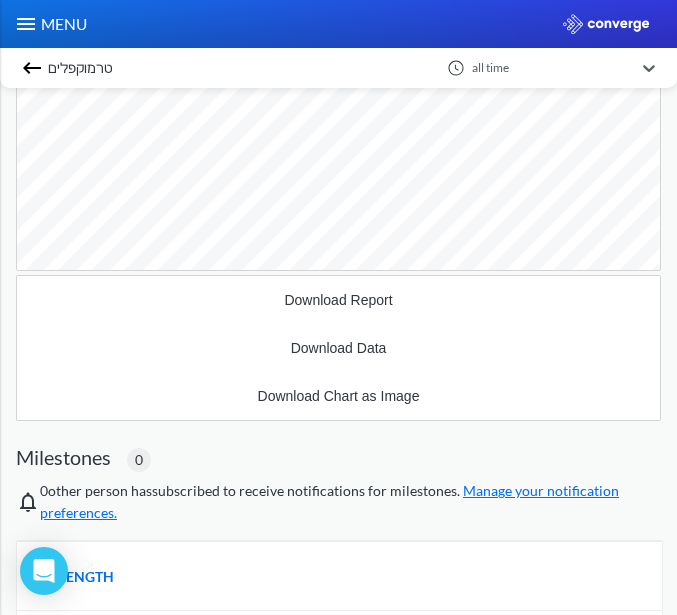 scroll, scrollTop: 998620, scrollLeft: 999355, axis: both 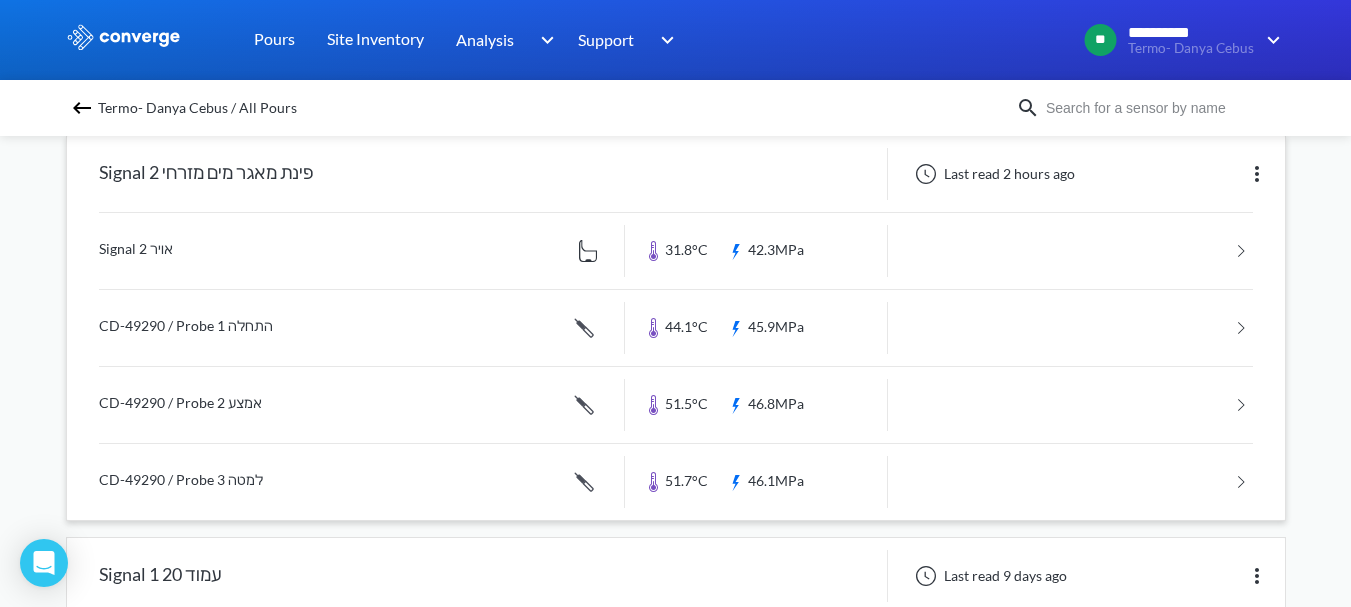click at bounding box center [676, 328] 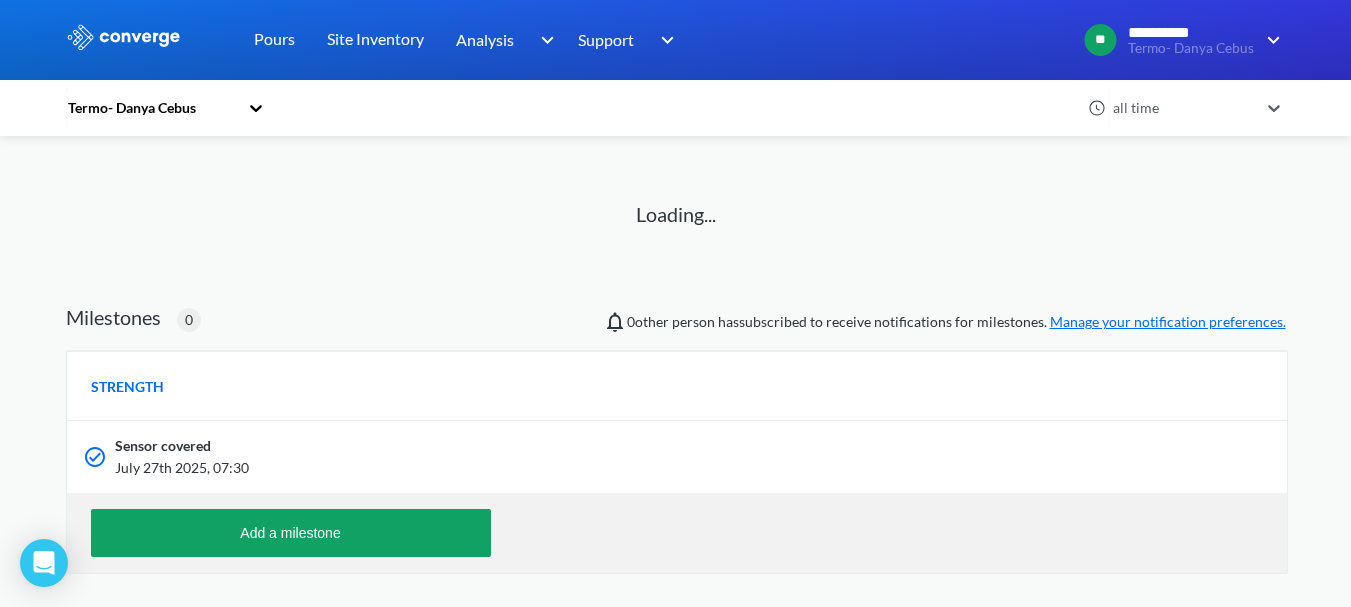 scroll, scrollTop: 100, scrollLeft: 0, axis: vertical 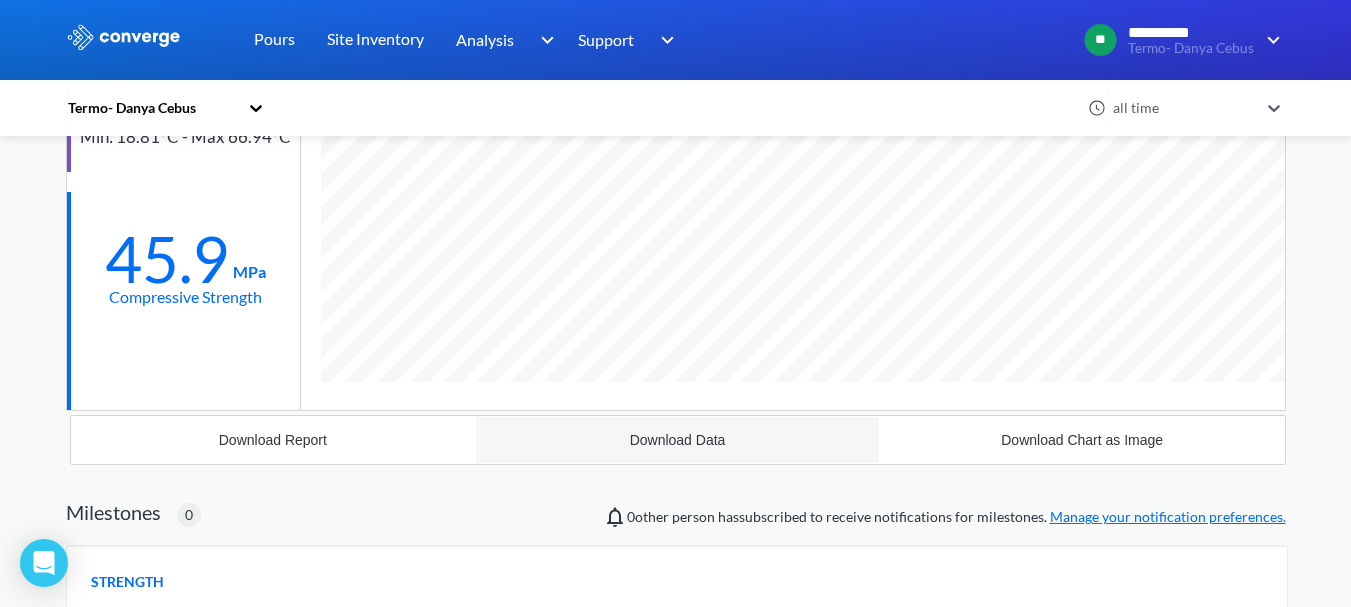 click on "Download Data" at bounding box center (678, 440) 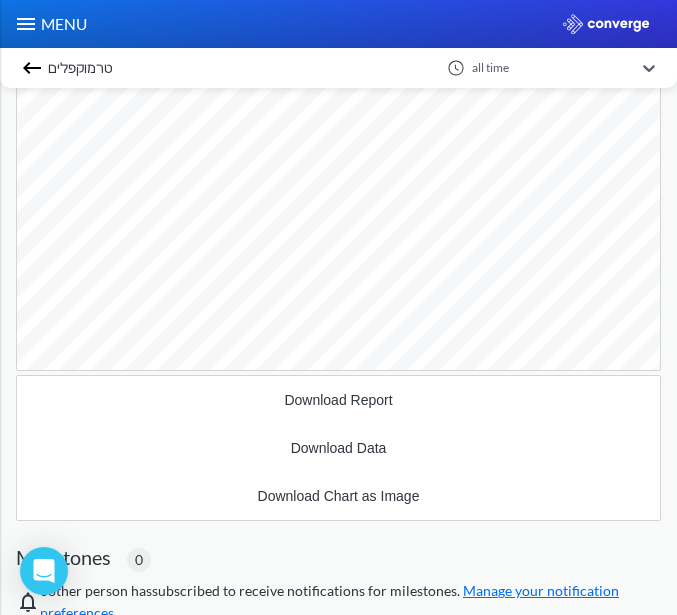 scroll, scrollTop: 998504, scrollLeft: 999355, axis: both 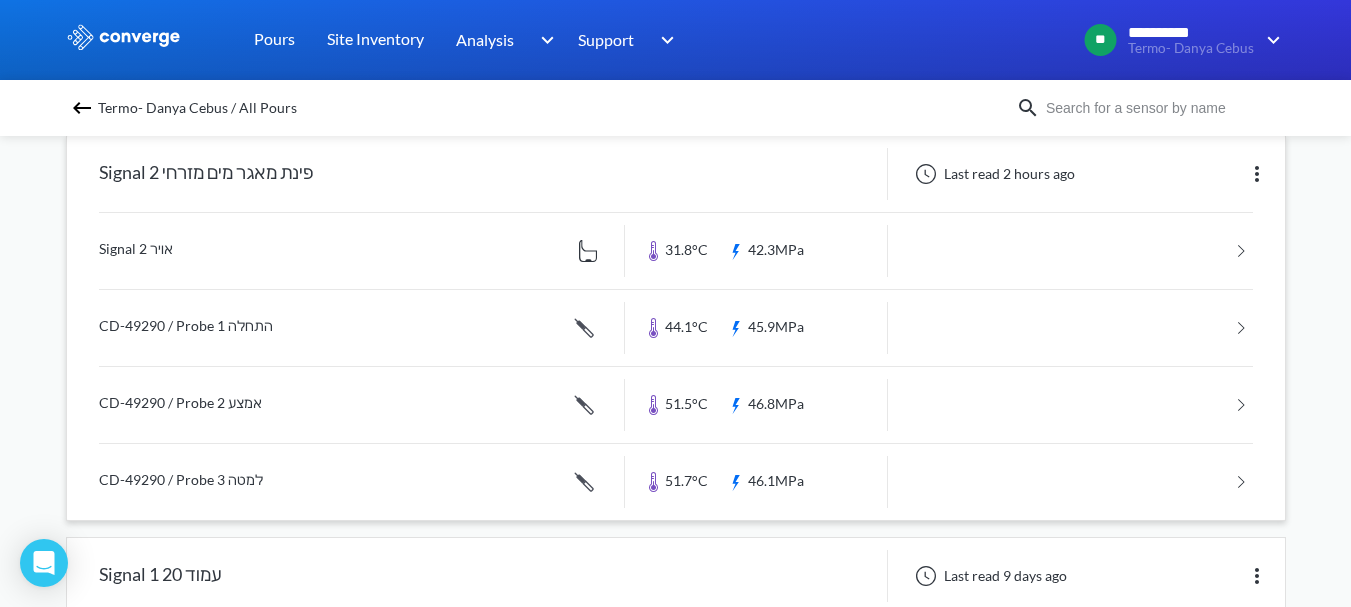 click at bounding box center [676, 405] 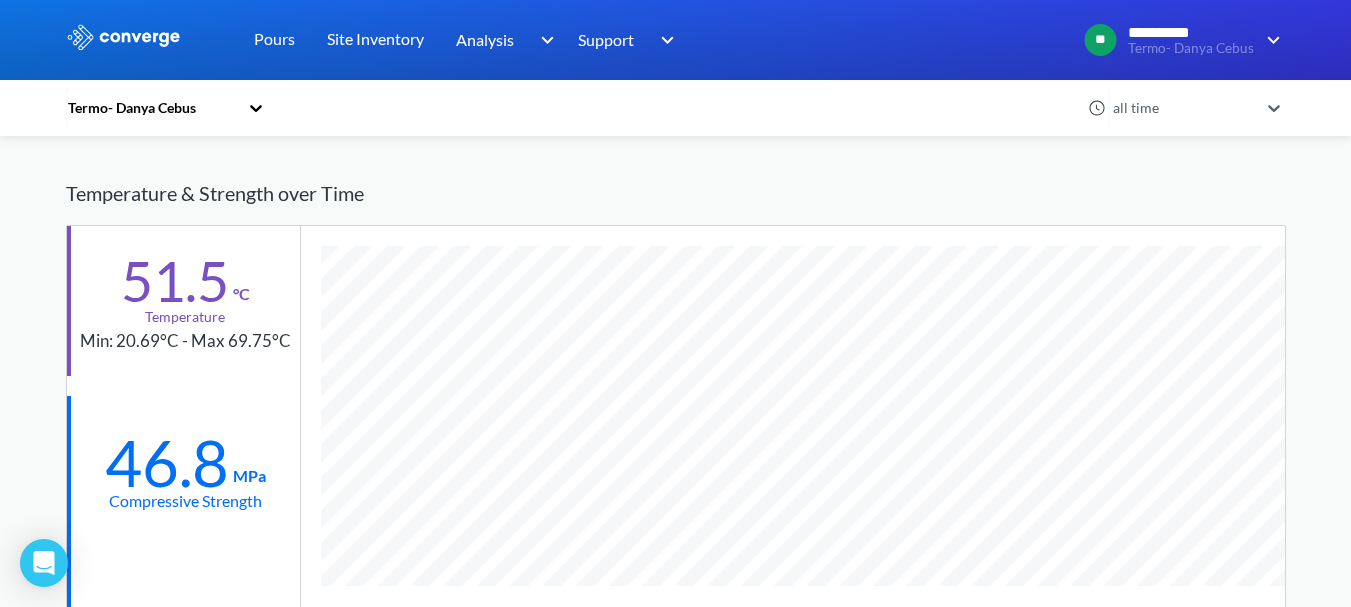 scroll, scrollTop: 100, scrollLeft: 0, axis: vertical 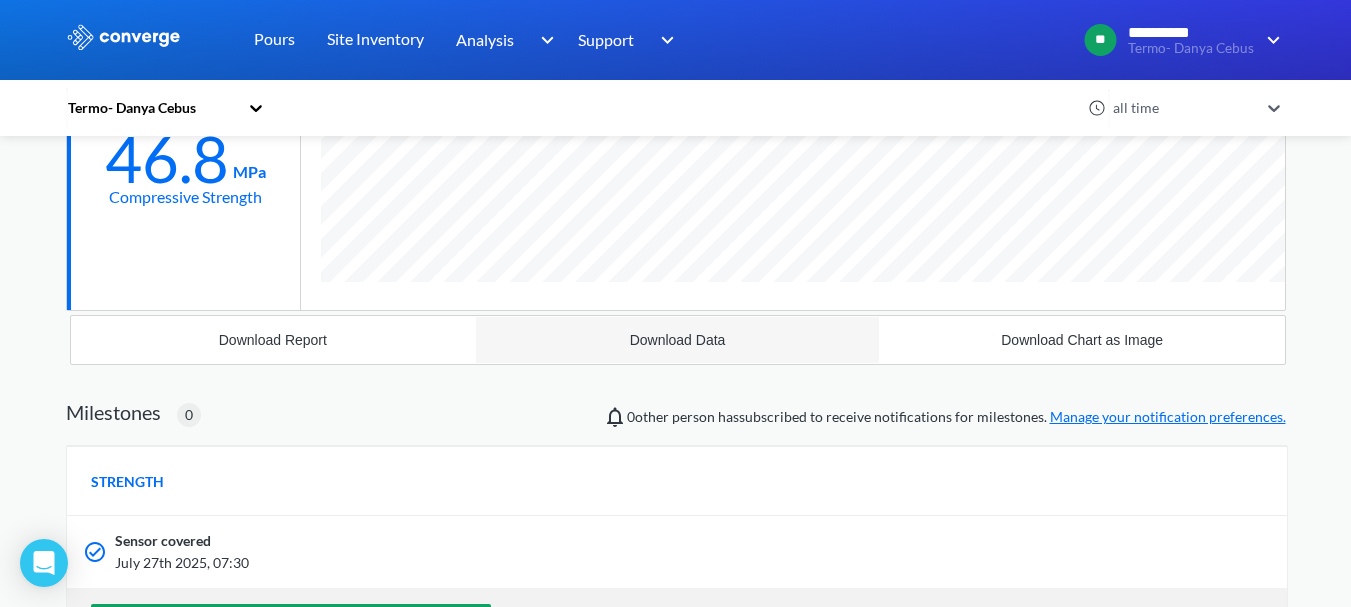click on "Download Data" at bounding box center [678, 340] 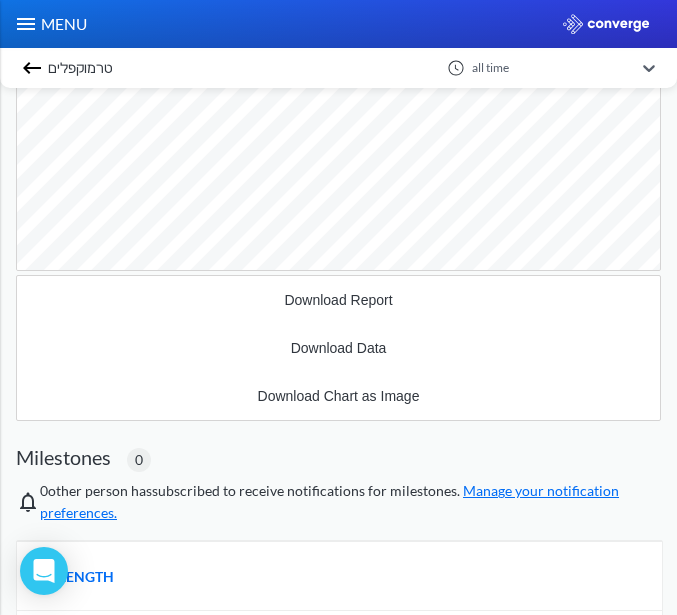 scroll, scrollTop: 998504, scrollLeft: 999355, axis: both 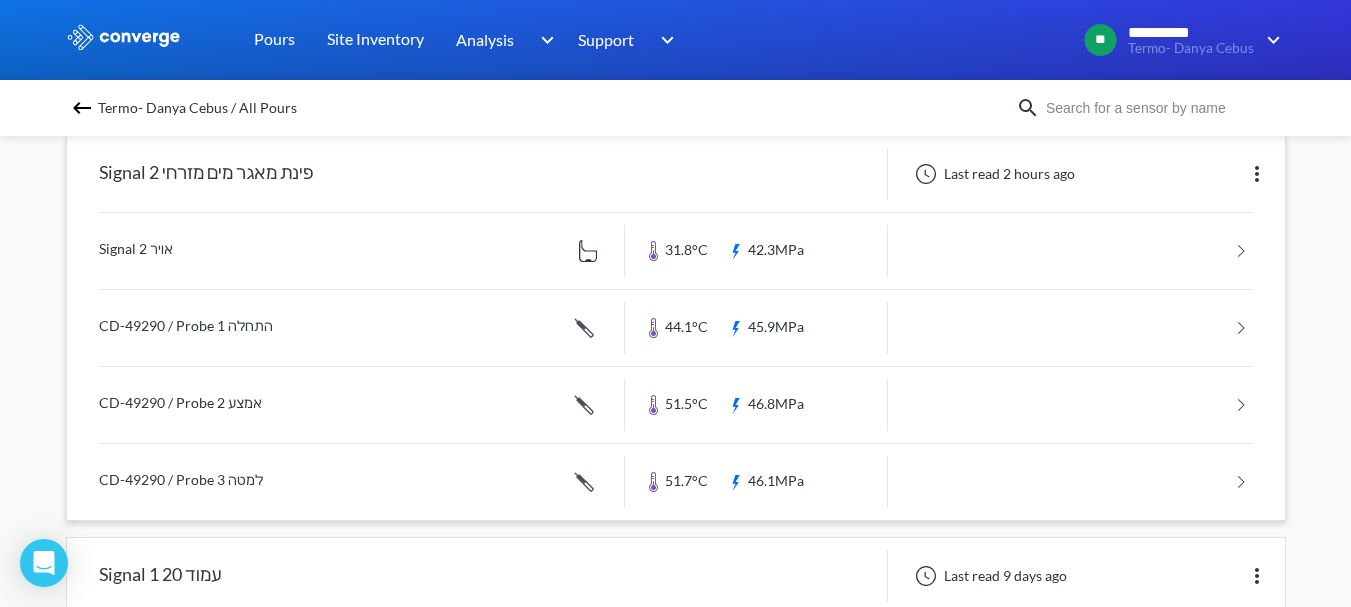 click at bounding box center [676, 482] 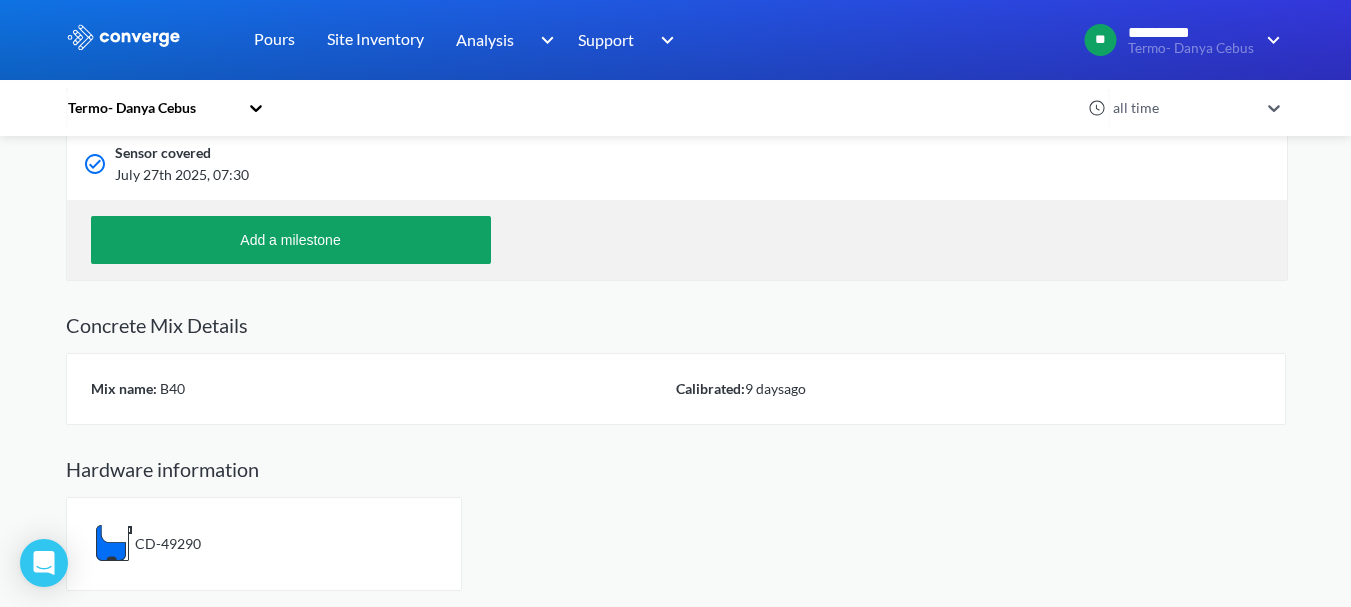 scroll, scrollTop: 0, scrollLeft: 0, axis: both 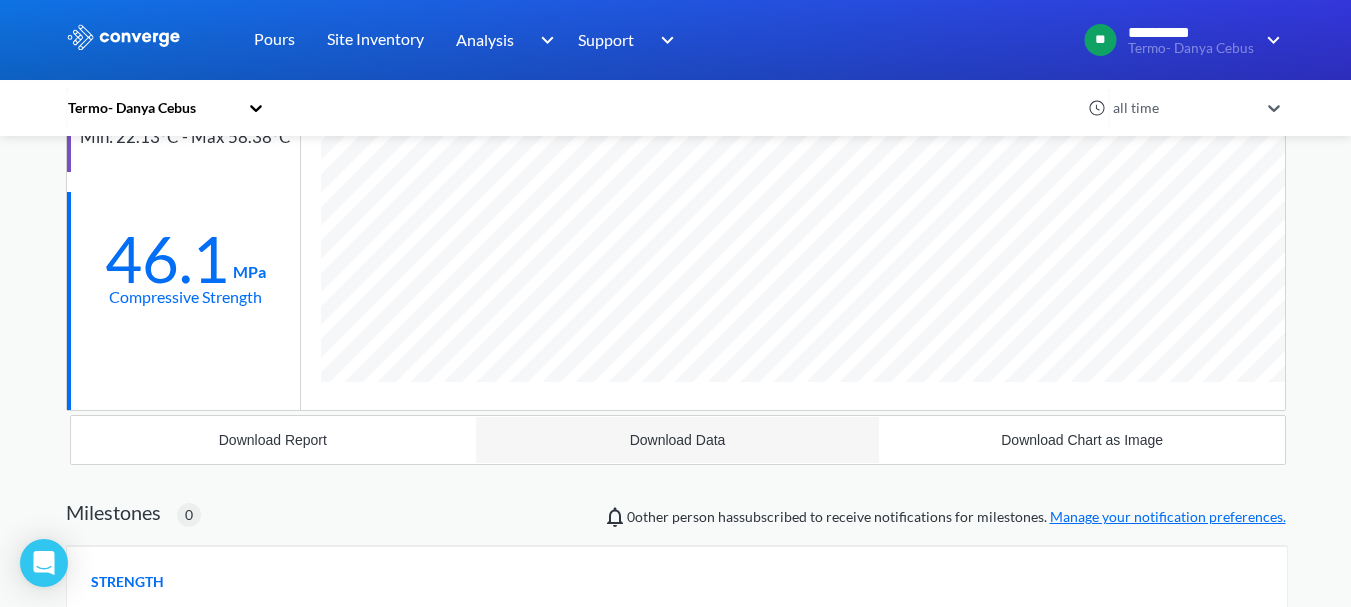 click on "Download Data" at bounding box center [678, 440] 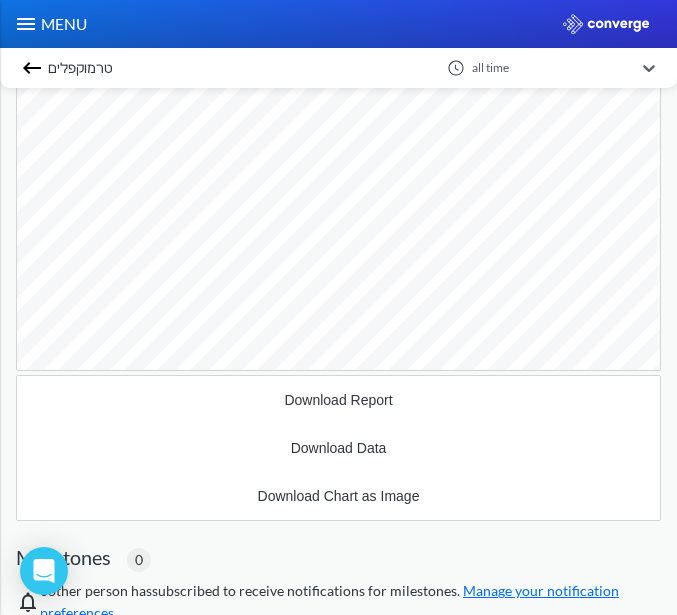 scroll, scrollTop: 998504, scrollLeft: 999355, axis: both 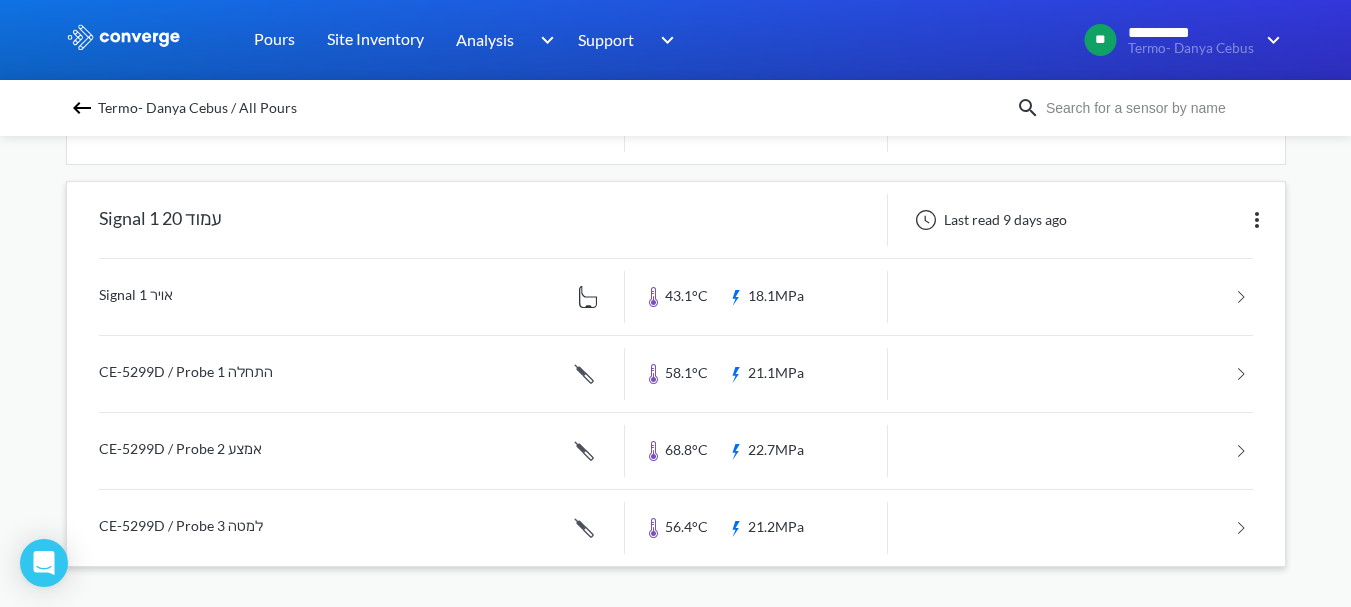 click at bounding box center [676, 297] 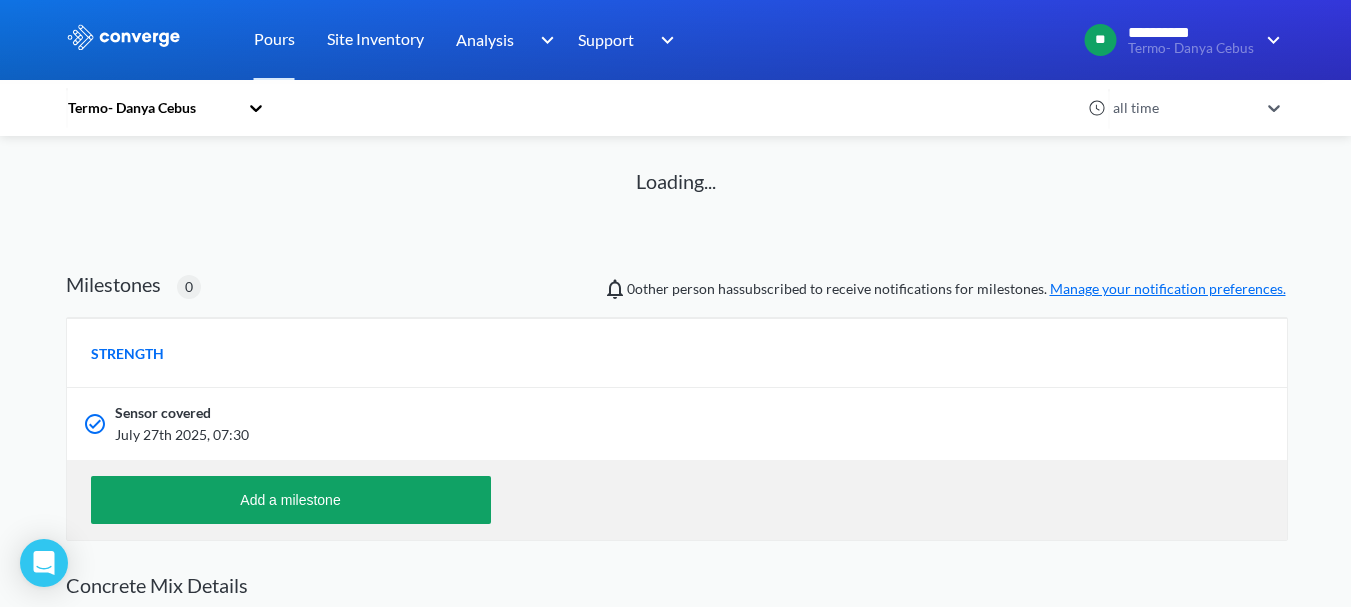 scroll, scrollTop: 200, scrollLeft: 0, axis: vertical 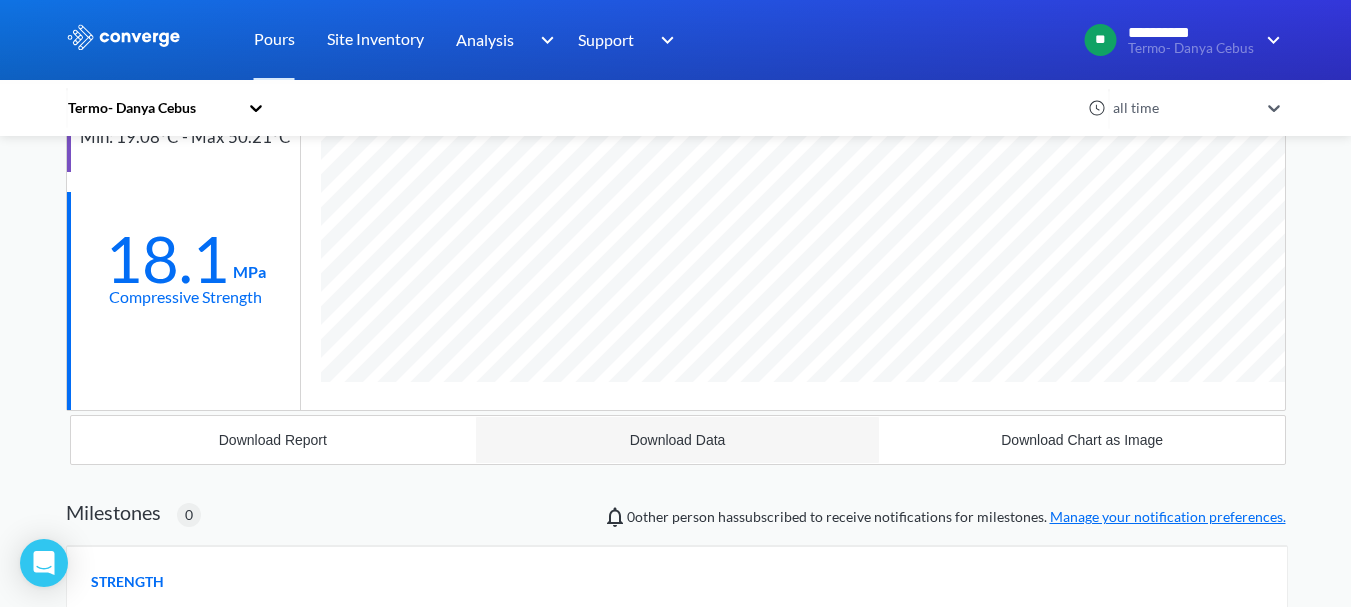 click on "Download Data" at bounding box center (678, 440) 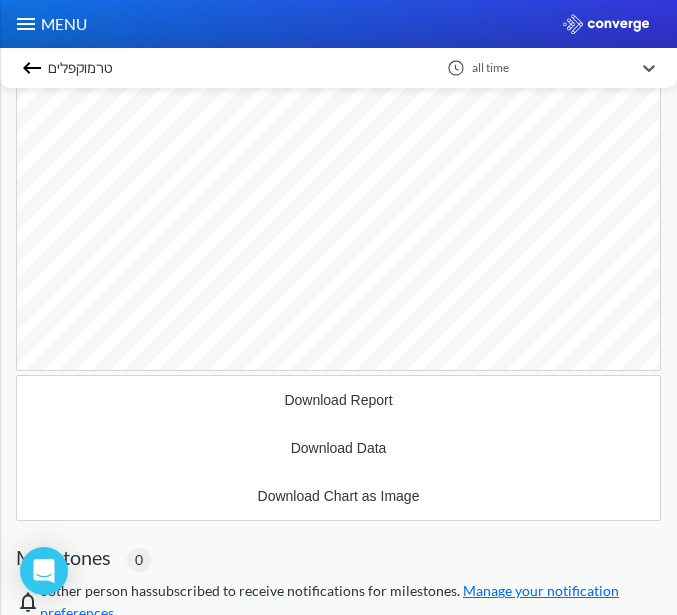 scroll, scrollTop: 998620, scrollLeft: 999355, axis: both 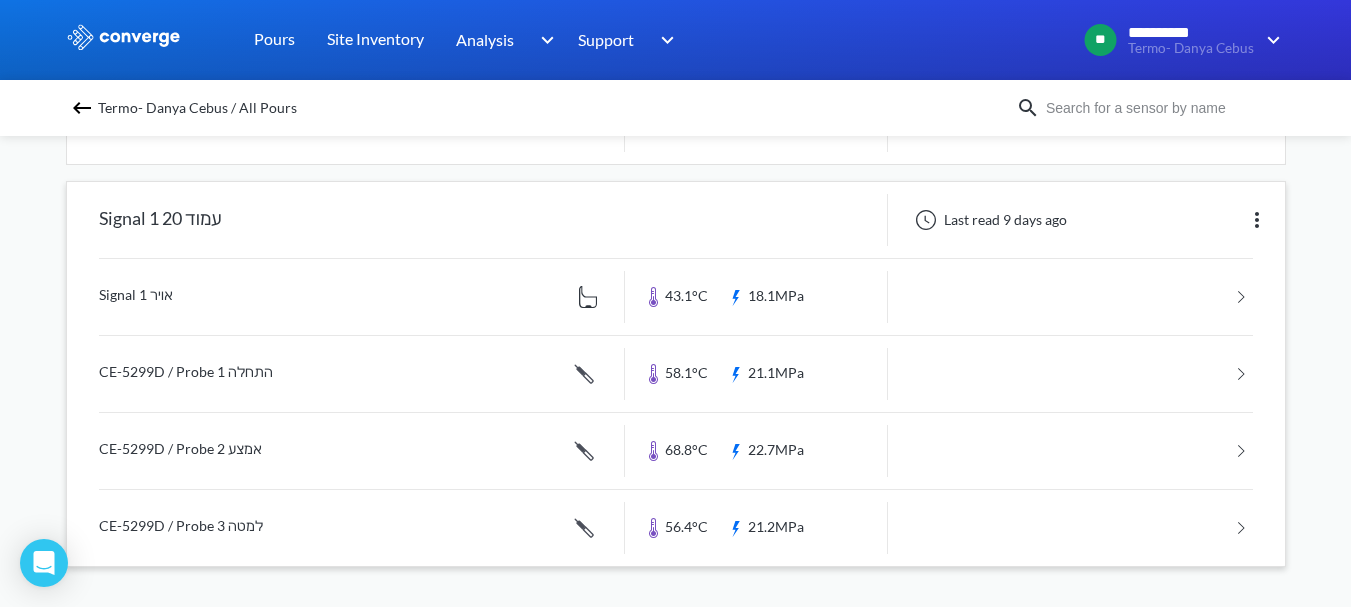click at bounding box center [676, 374] 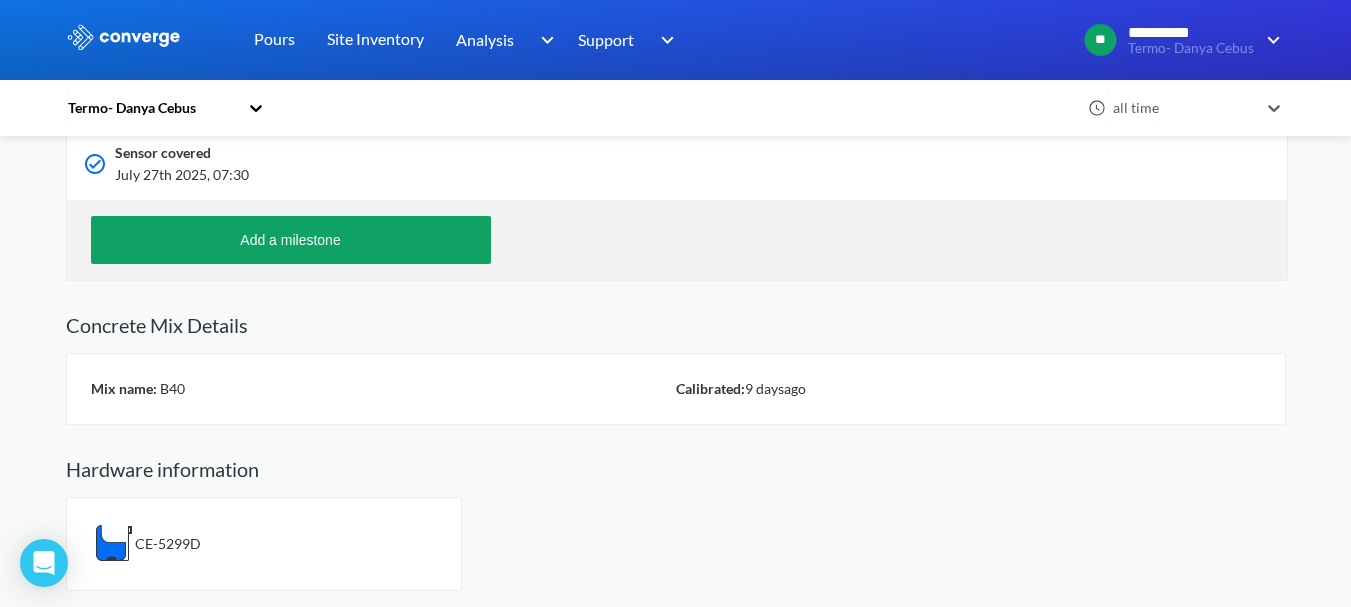 scroll, scrollTop: 0, scrollLeft: 0, axis: both 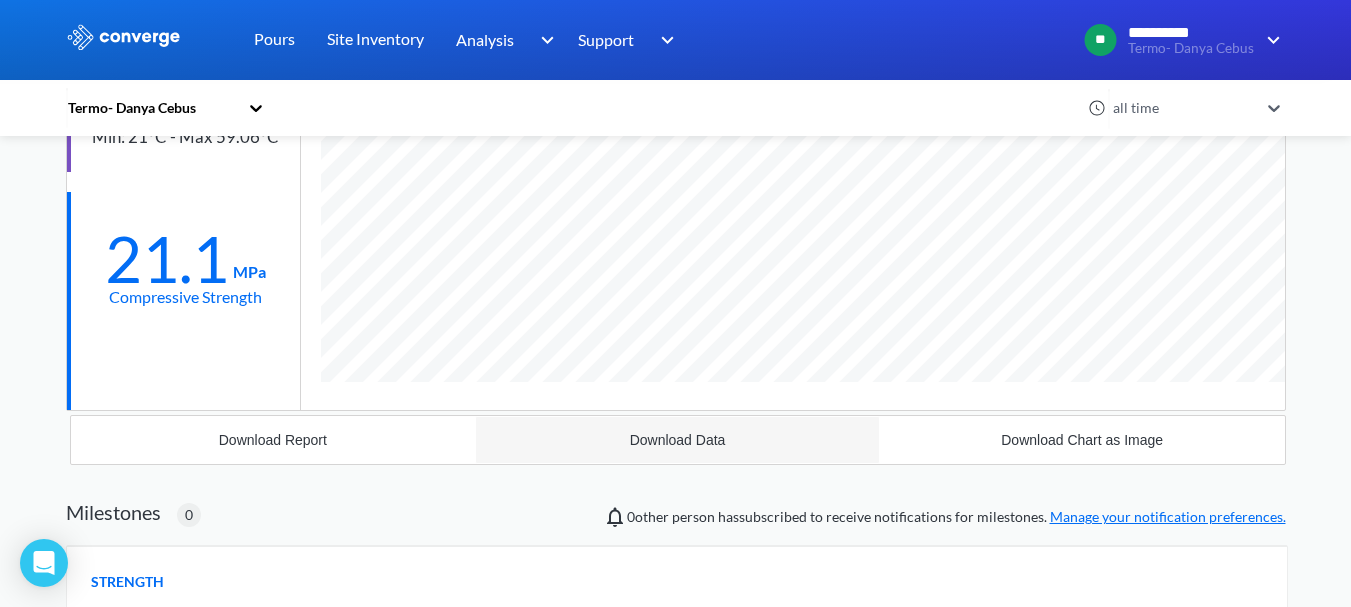 click on "Download Data" at bounding box center [678, 440] 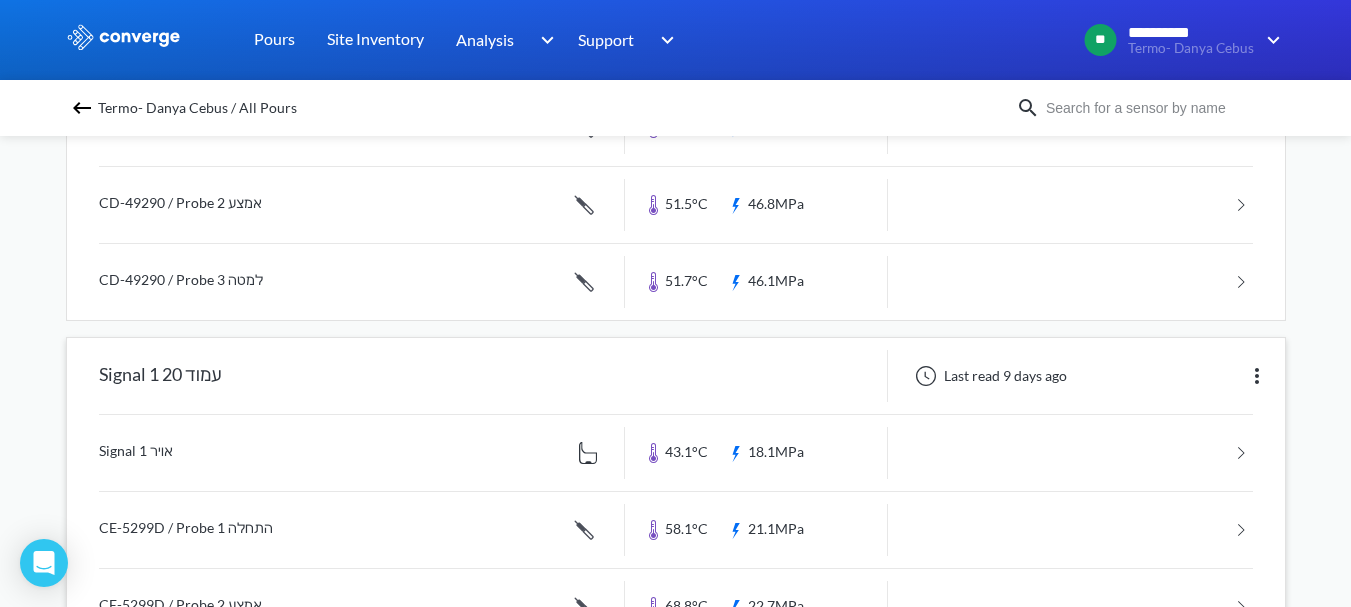 scroll, scrollTop: 956, scrollLeft: 0, axis: vertical 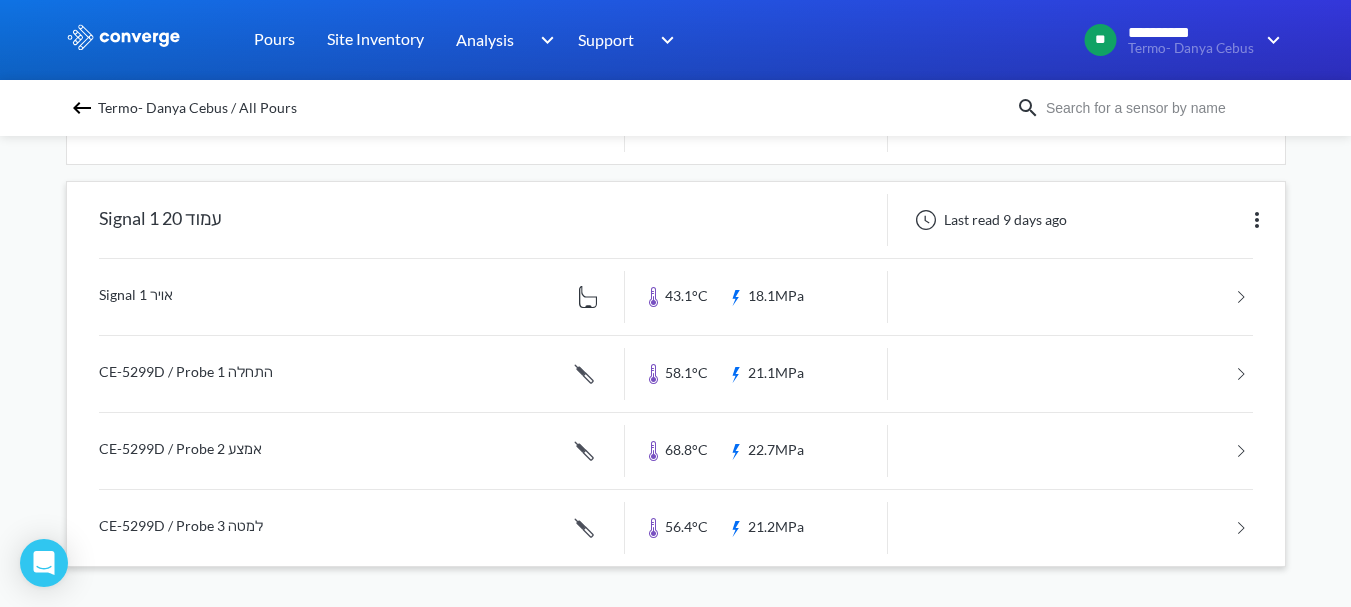 click at bounding box center (676, 451) 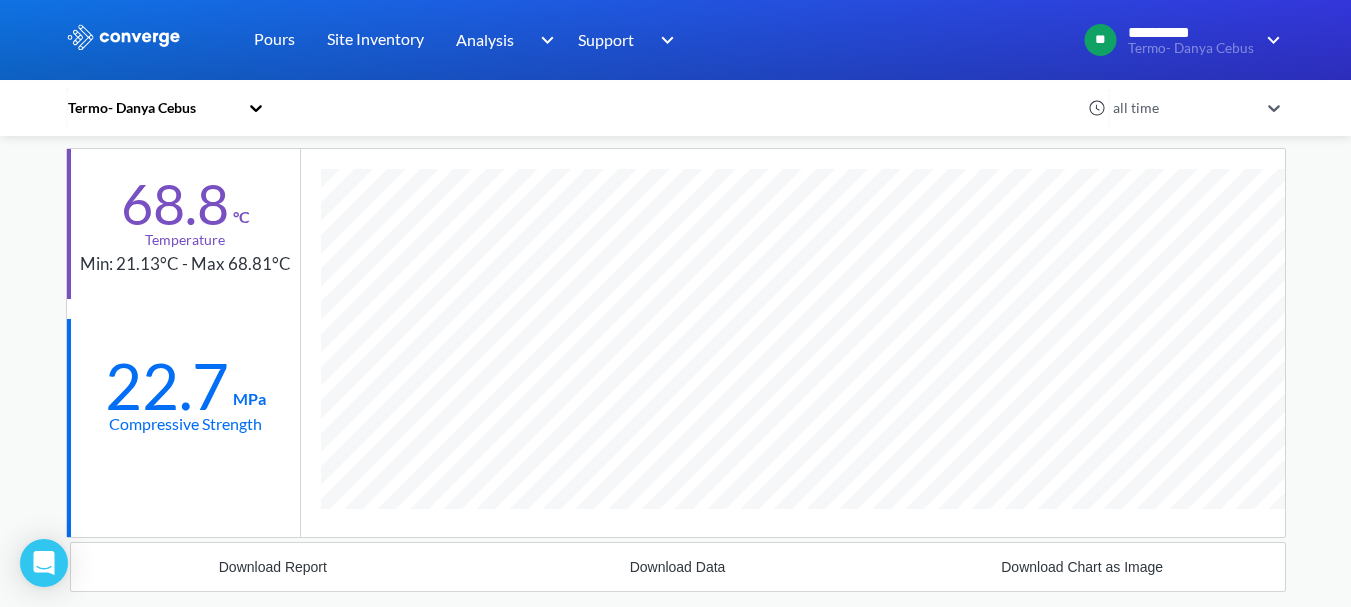 scroll, scrollTop: 276, scrollLeft: 0, axis: vertical 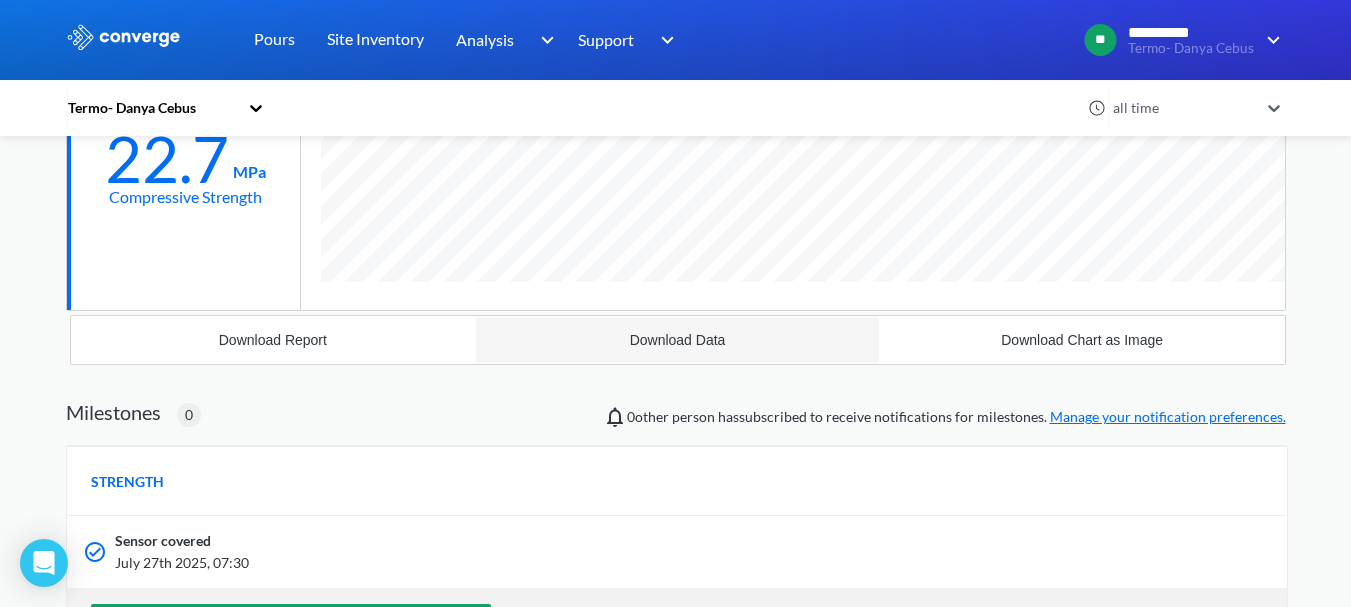 click on "Download Data" at bounding box center [677, 340] 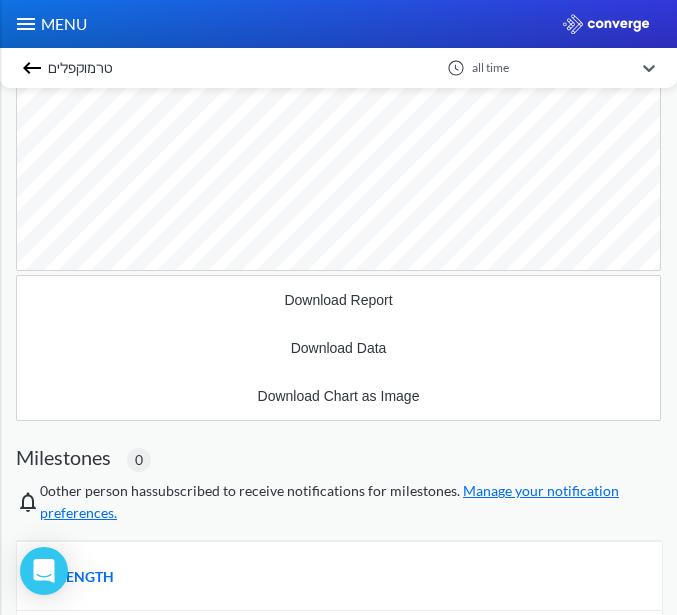 scroll, scrollTop: 998504, scrollLeft: 999355, axis: both 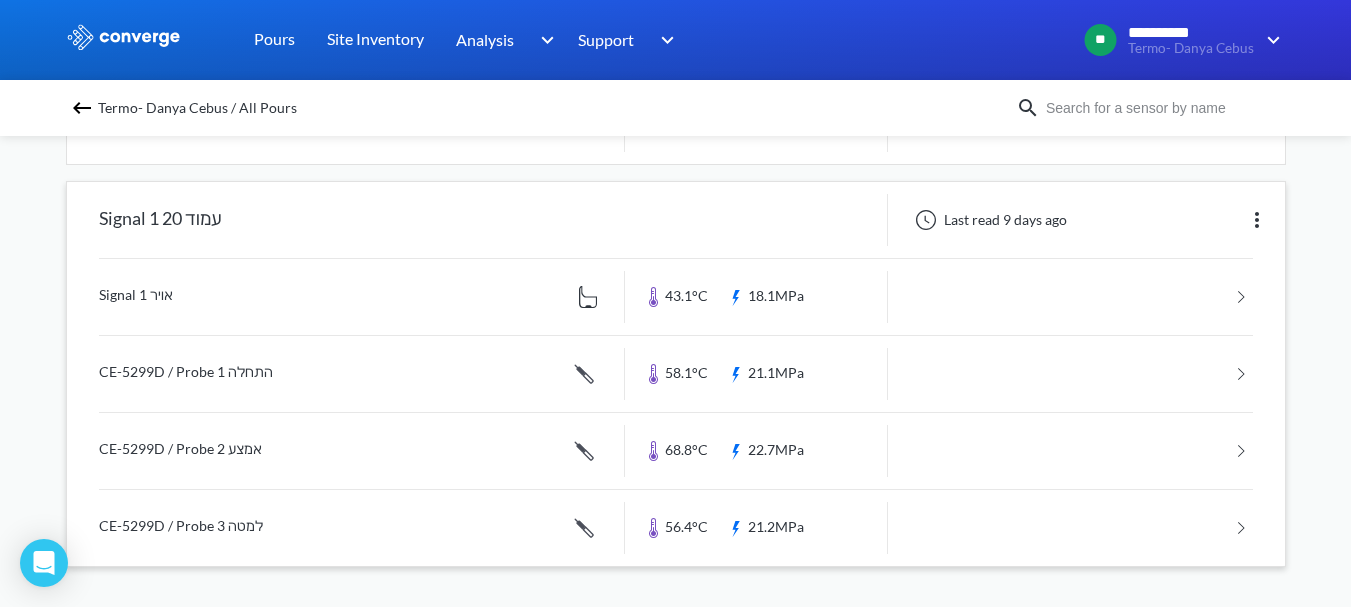 click at bounding box center [676, 528] 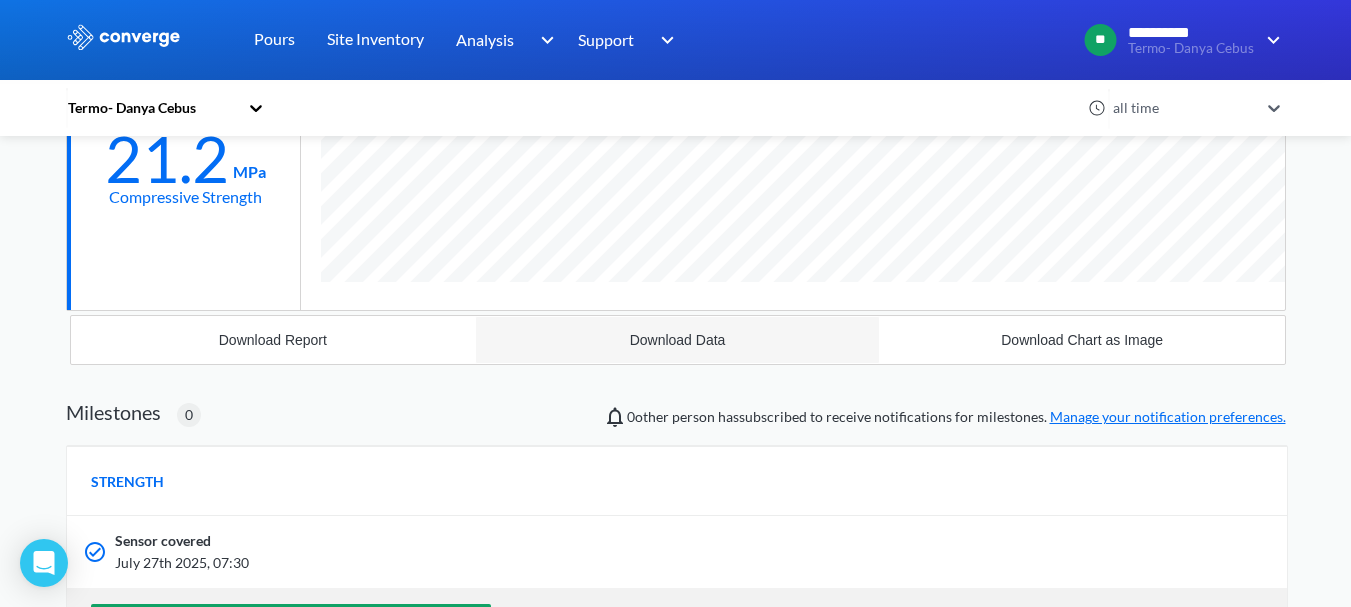 click on "Download Data" at bounding box center (677, 340) 